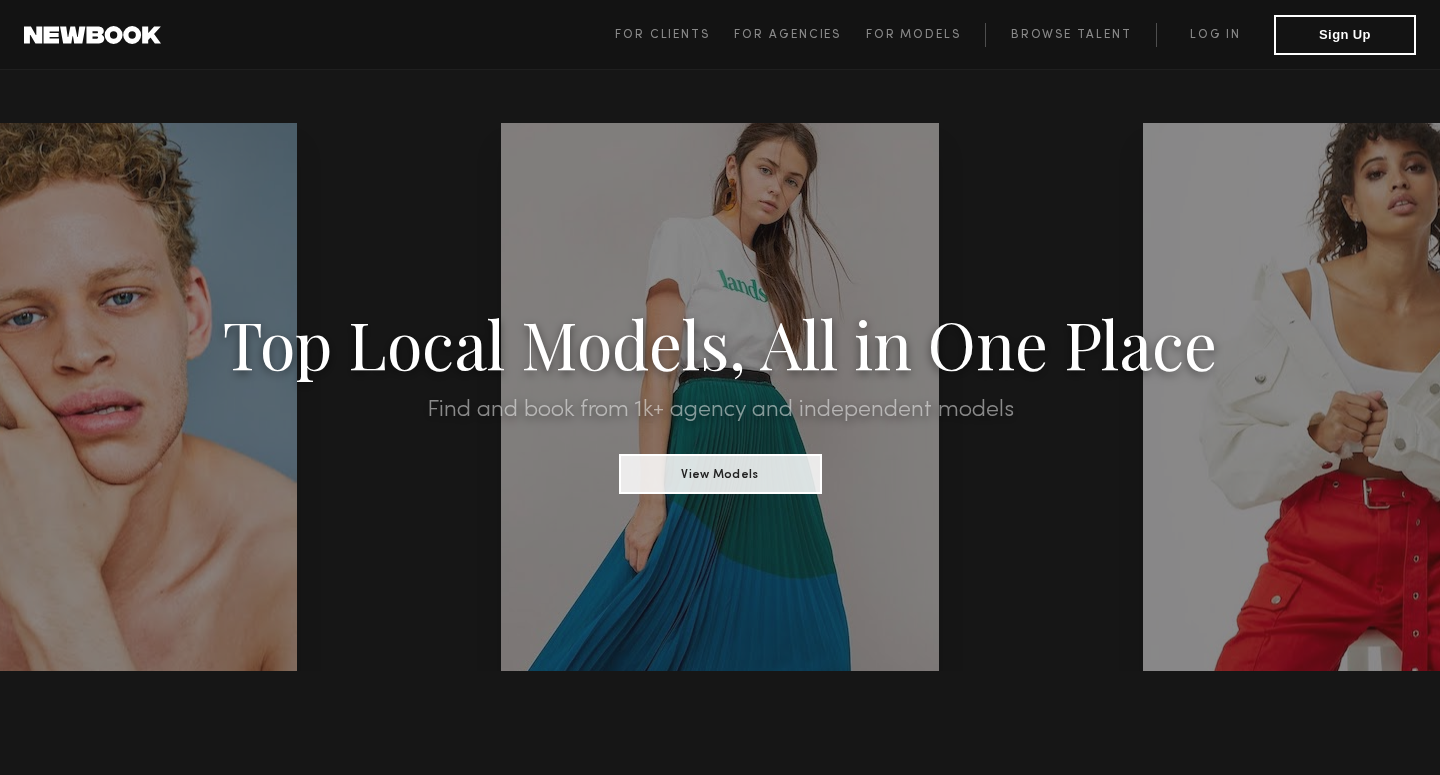 scroll, scrollTop: 0, scrollLeft: 0, axis: both 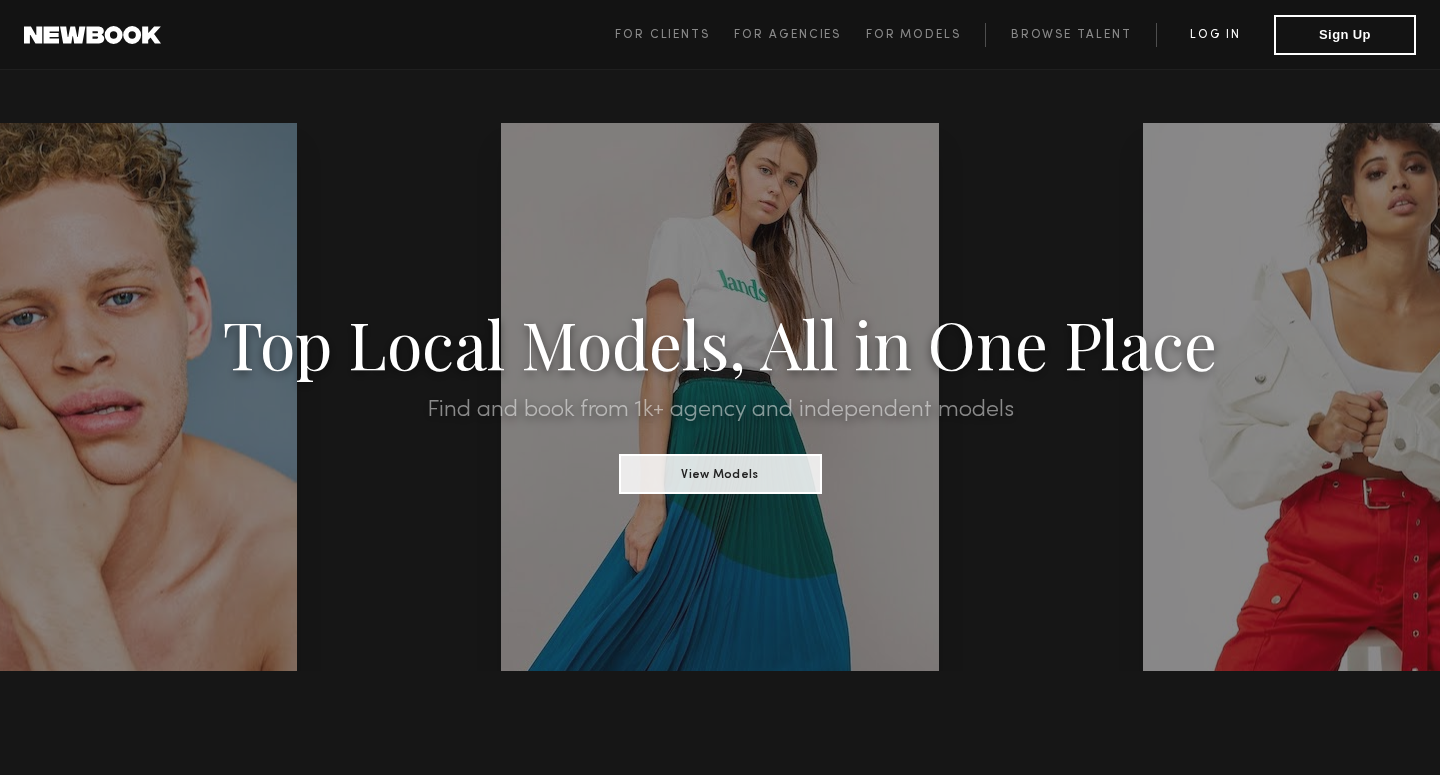 click on "Log in" 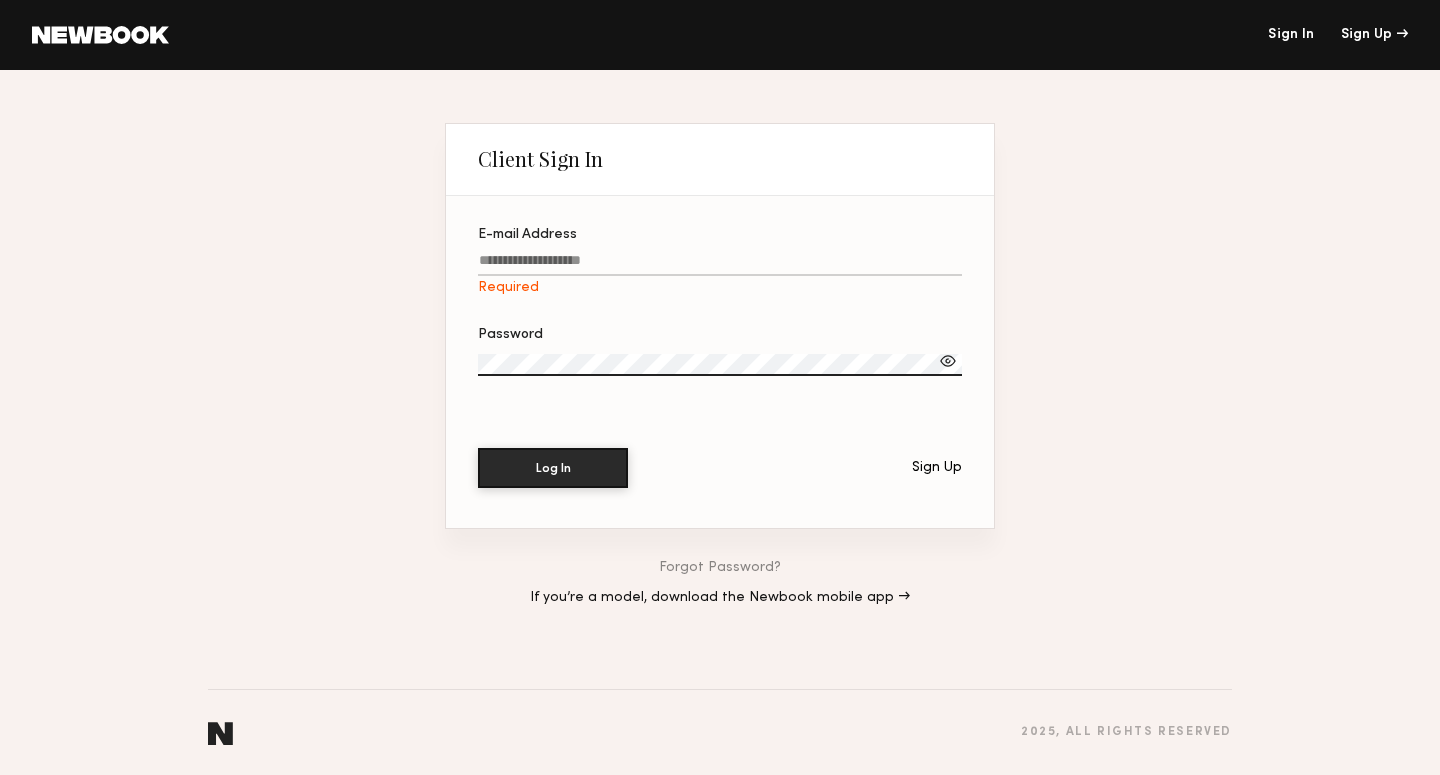type on "**********" 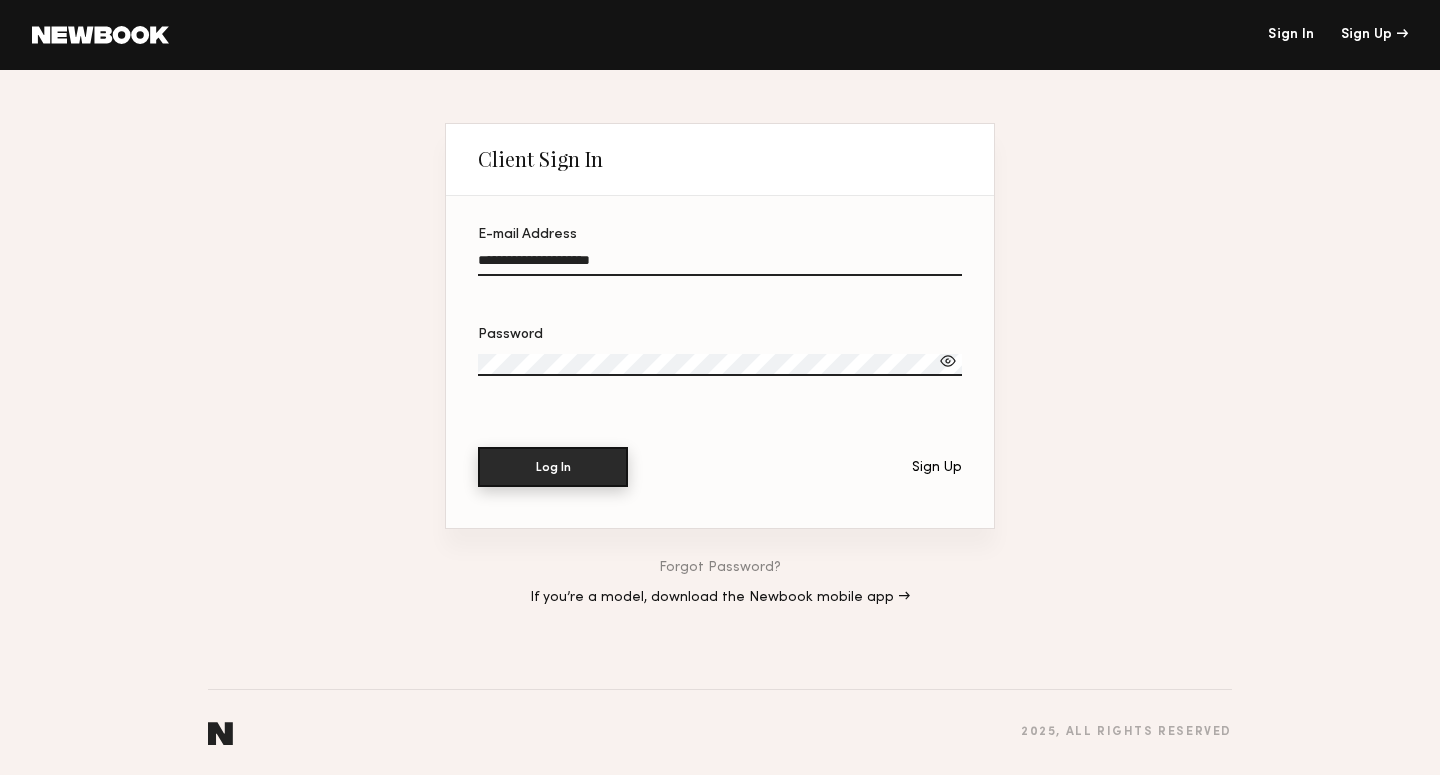 click on "Log In" 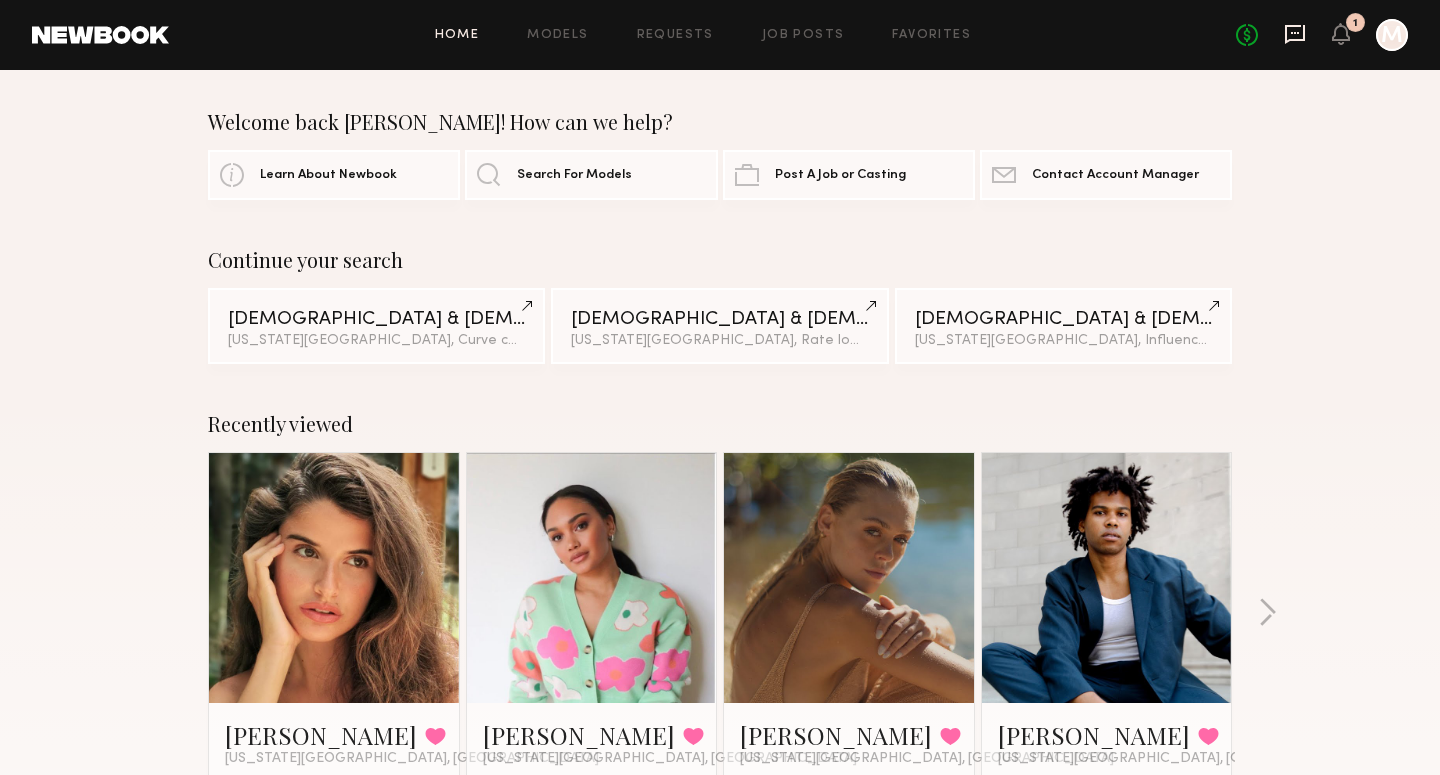 click 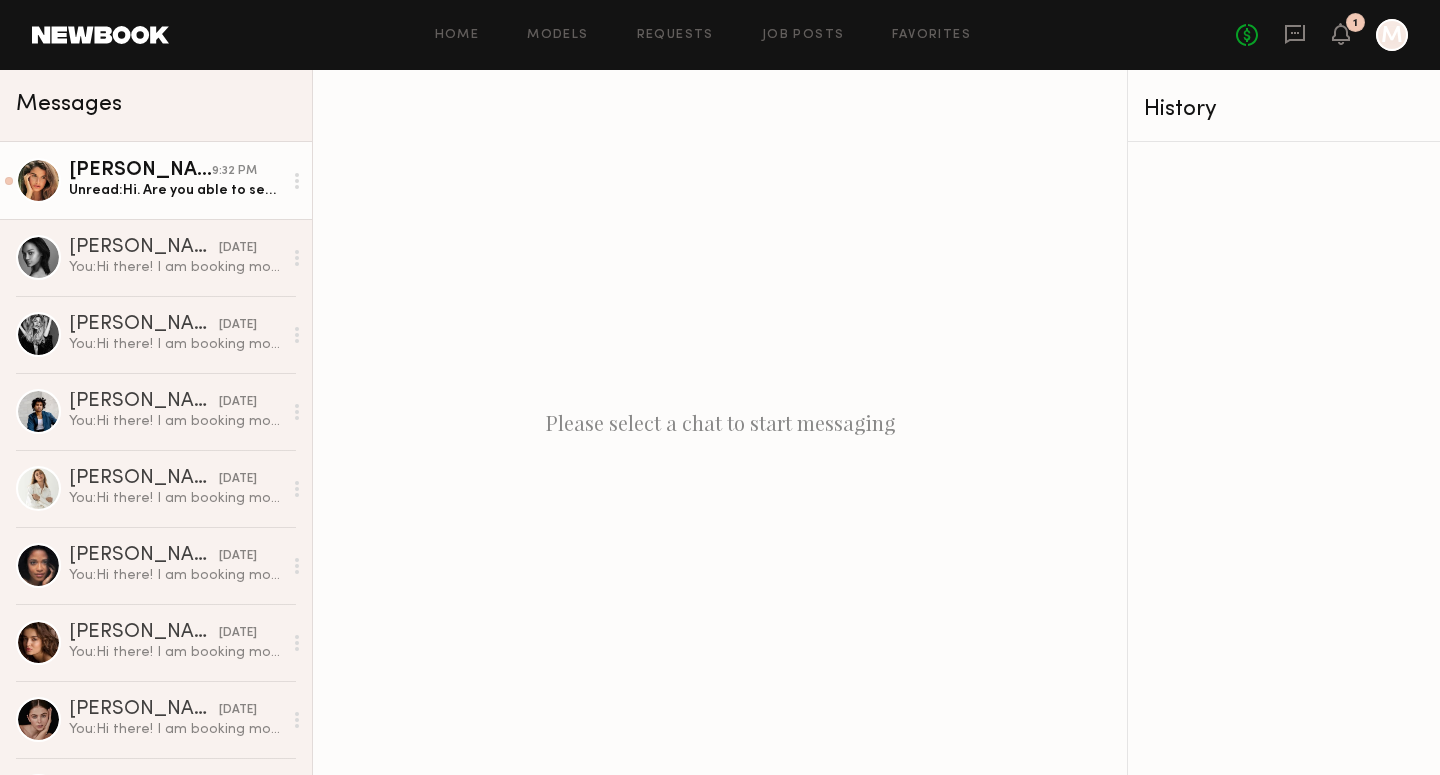 click on "Unread:  Hi. Are you able to send me the information please? I would like to know until what time the shoot will go. Thanks" 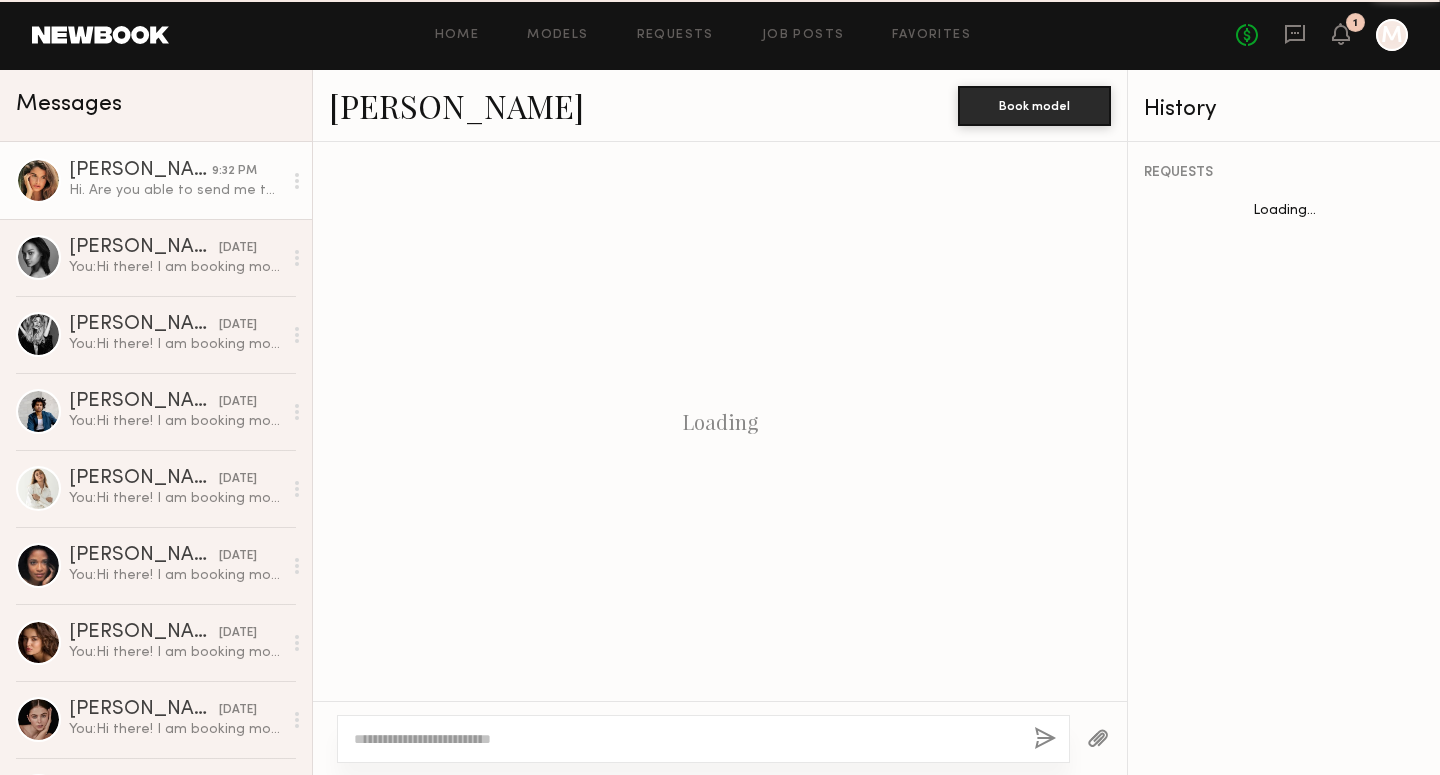 scroll, scrollTop: 1268, scrollLeft: 0, axis: vertical 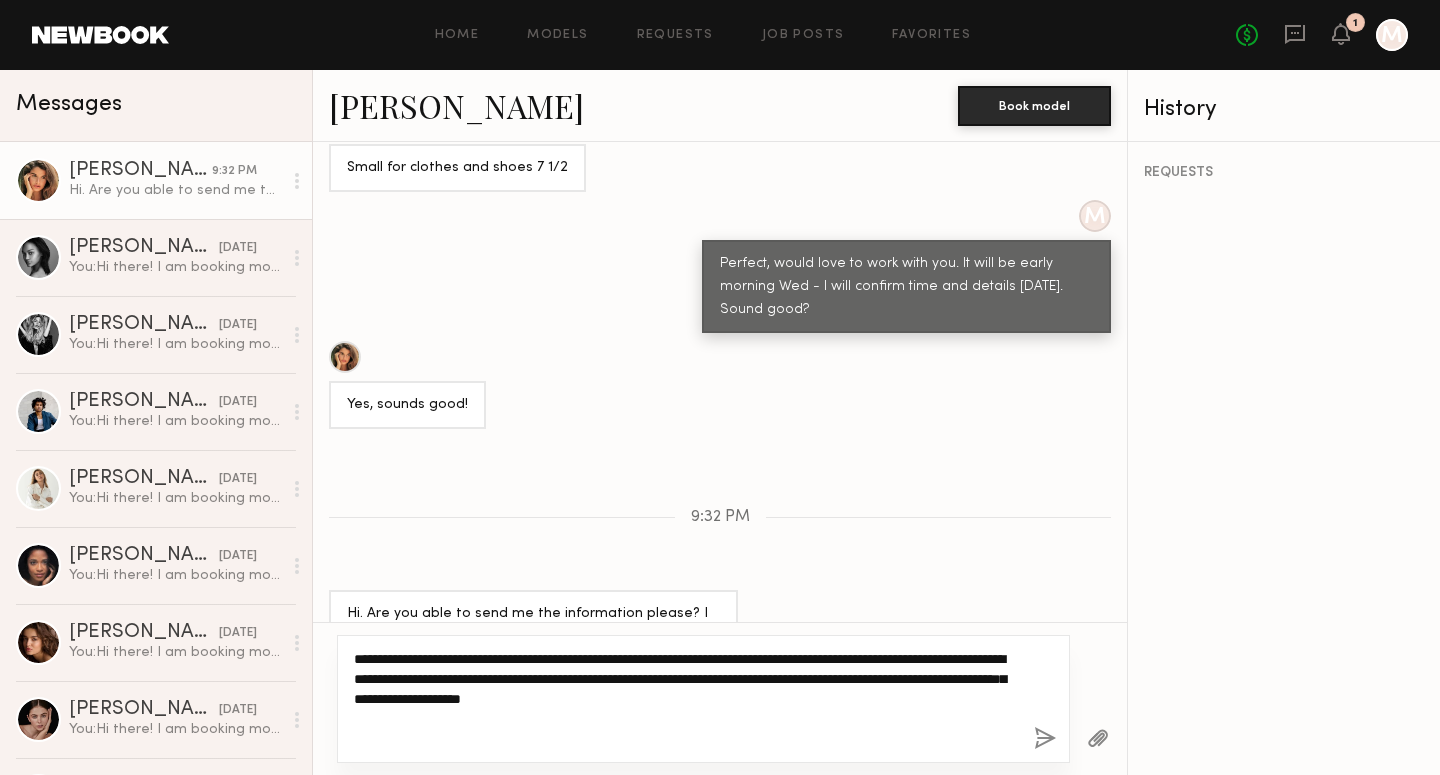 click on "**********" 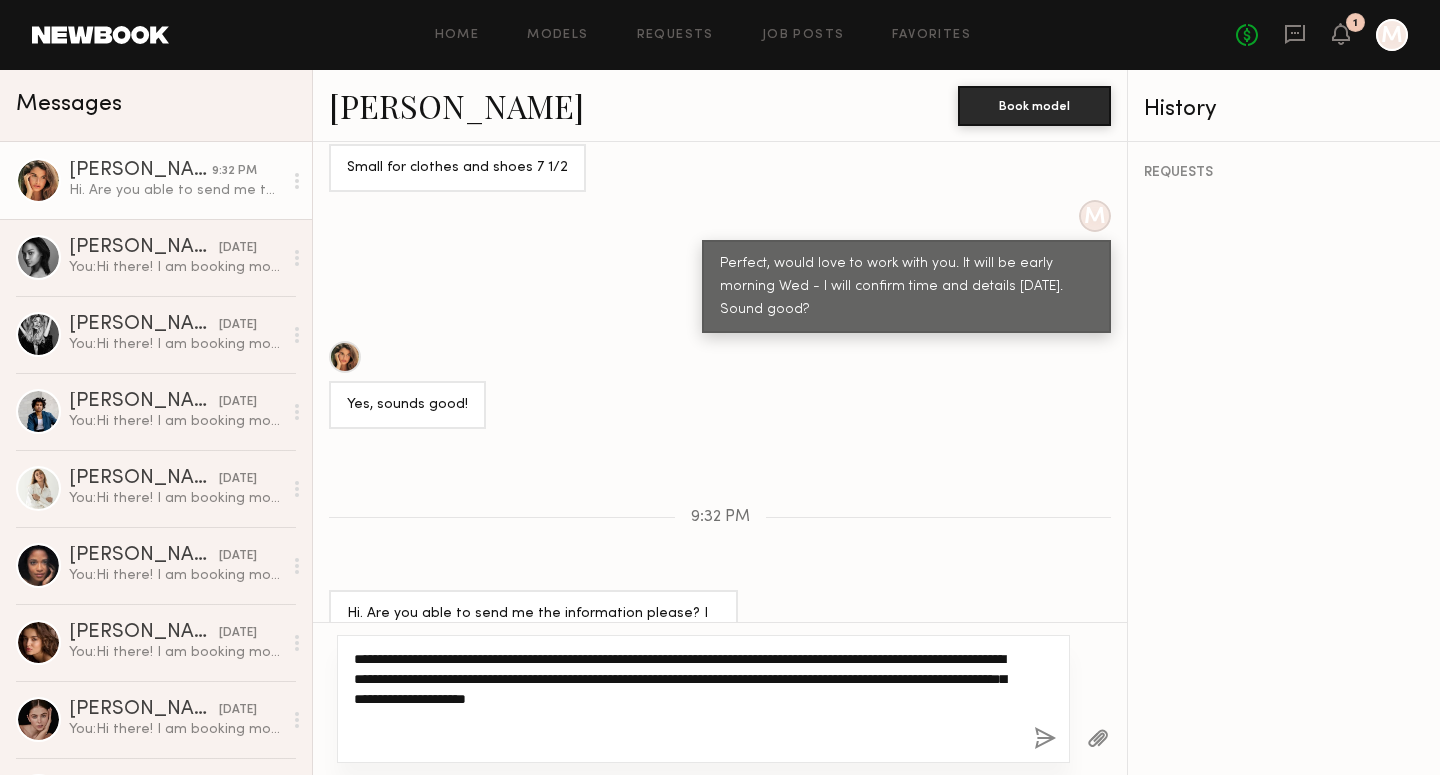 scroll, scrollTop: 1268, scrollLeft: 0, axis: vertical 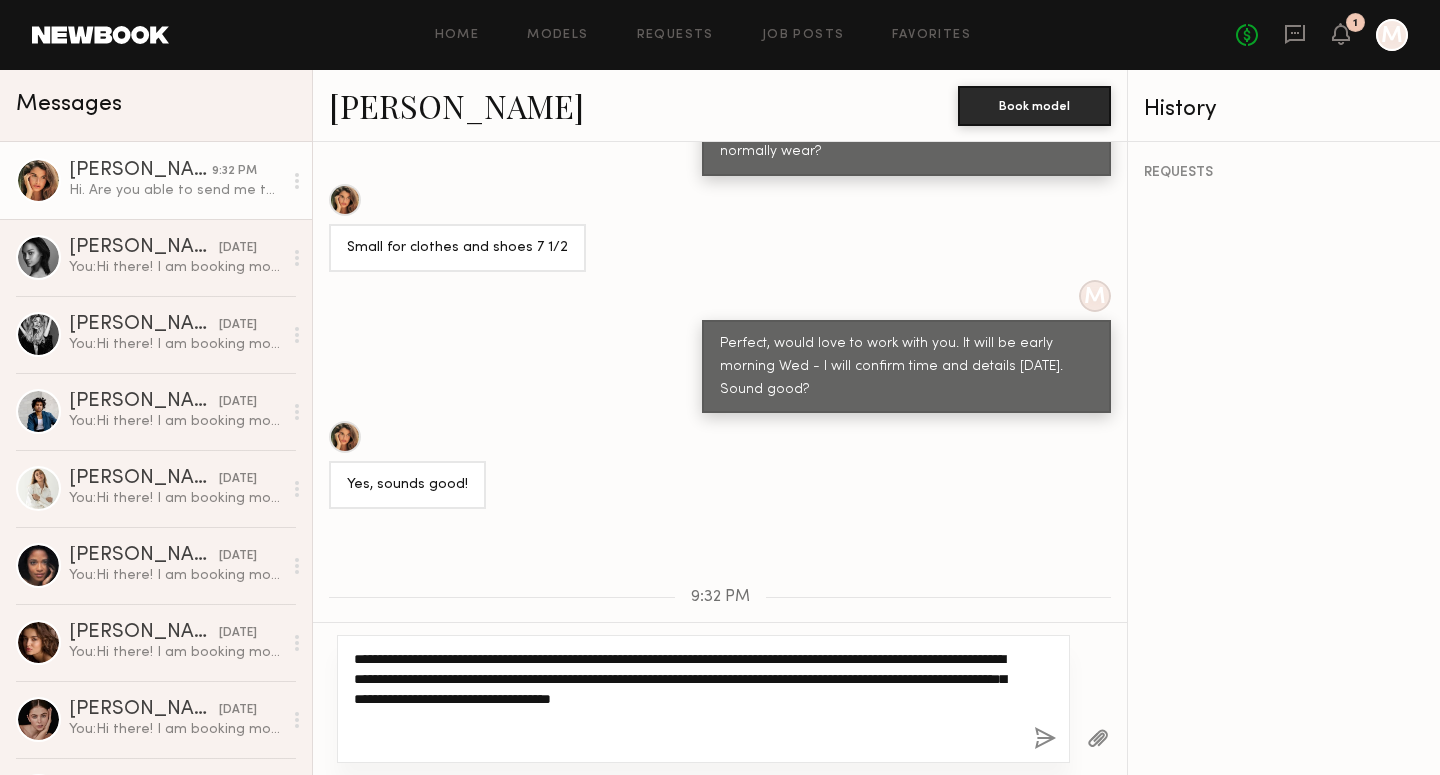type on "**********" 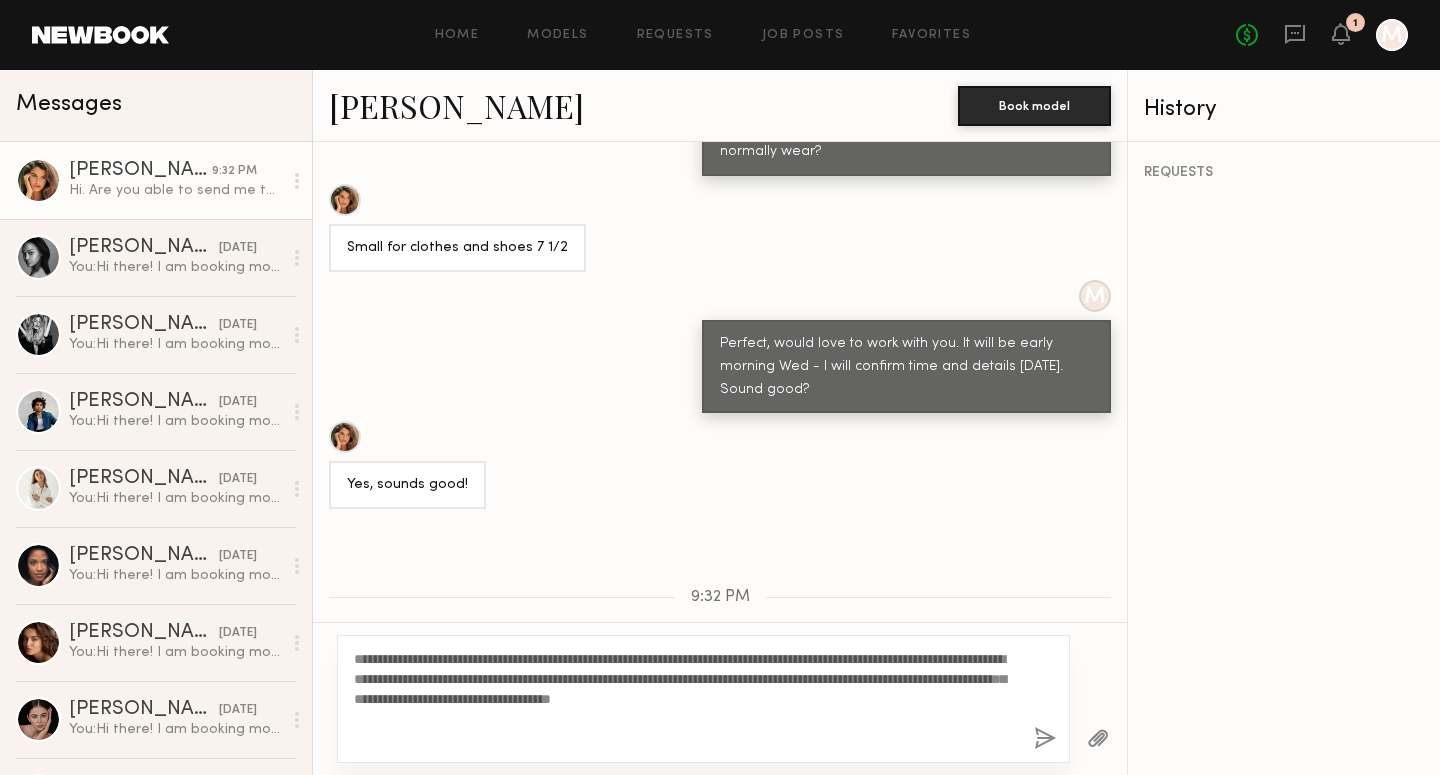 click 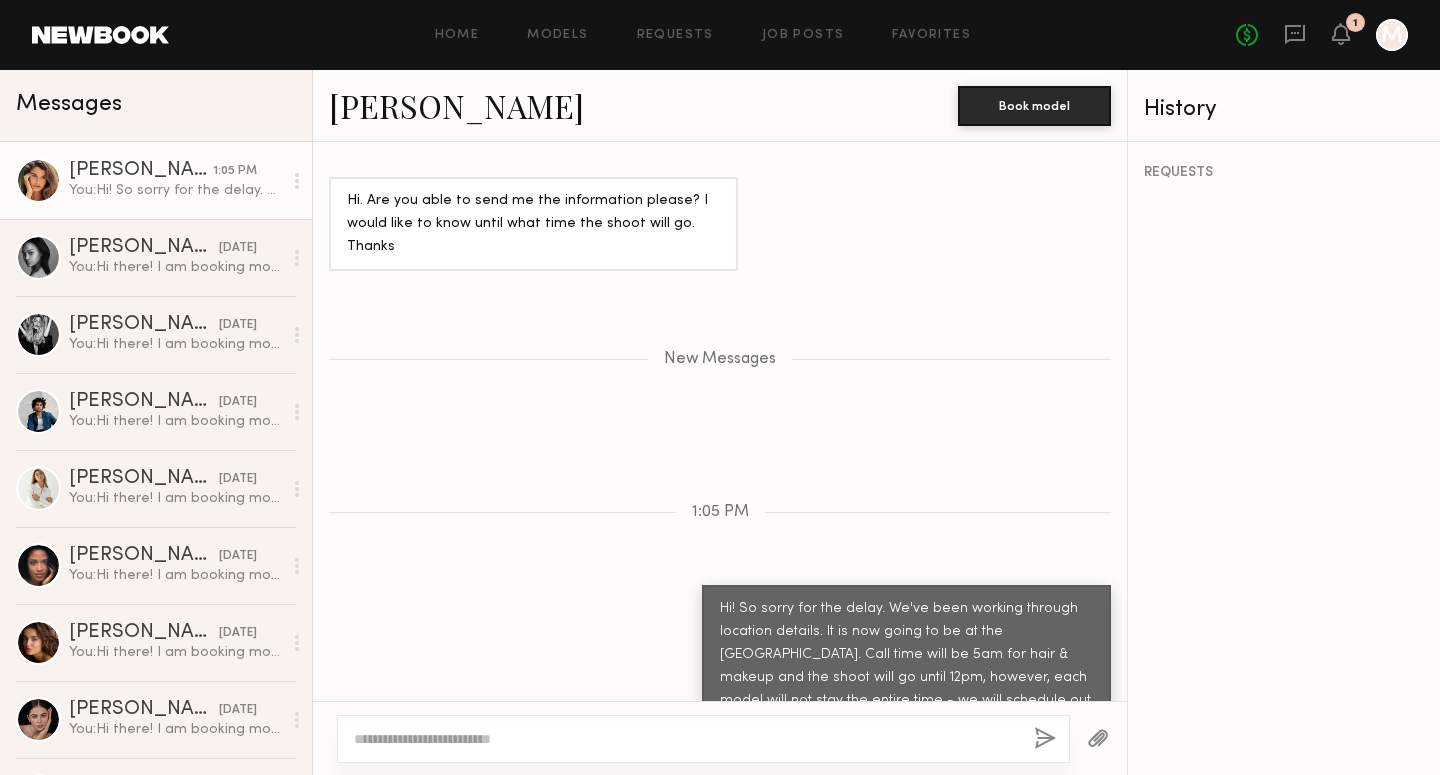 scroll, scrollTop: 1860, scrollLeft: 0, axis: vertical 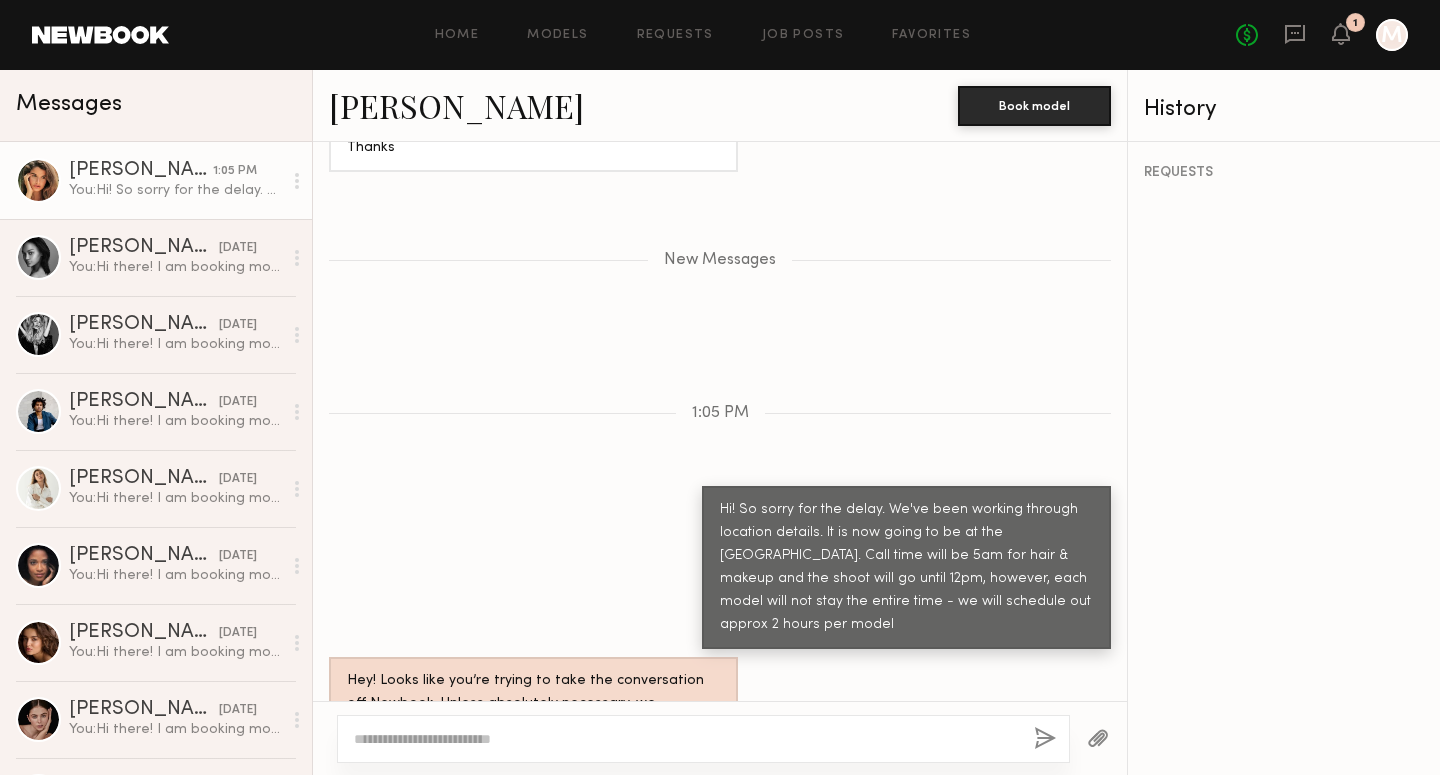 click on "Hi! So sorry for the delay. We've been working through location details. It is now going to be at the East River Park Track. Call time will be 5am for hair & makeup and the shoot will go until 12pm, however, each model will not stay the entire time - we will schedule out approx 2 hours per model" 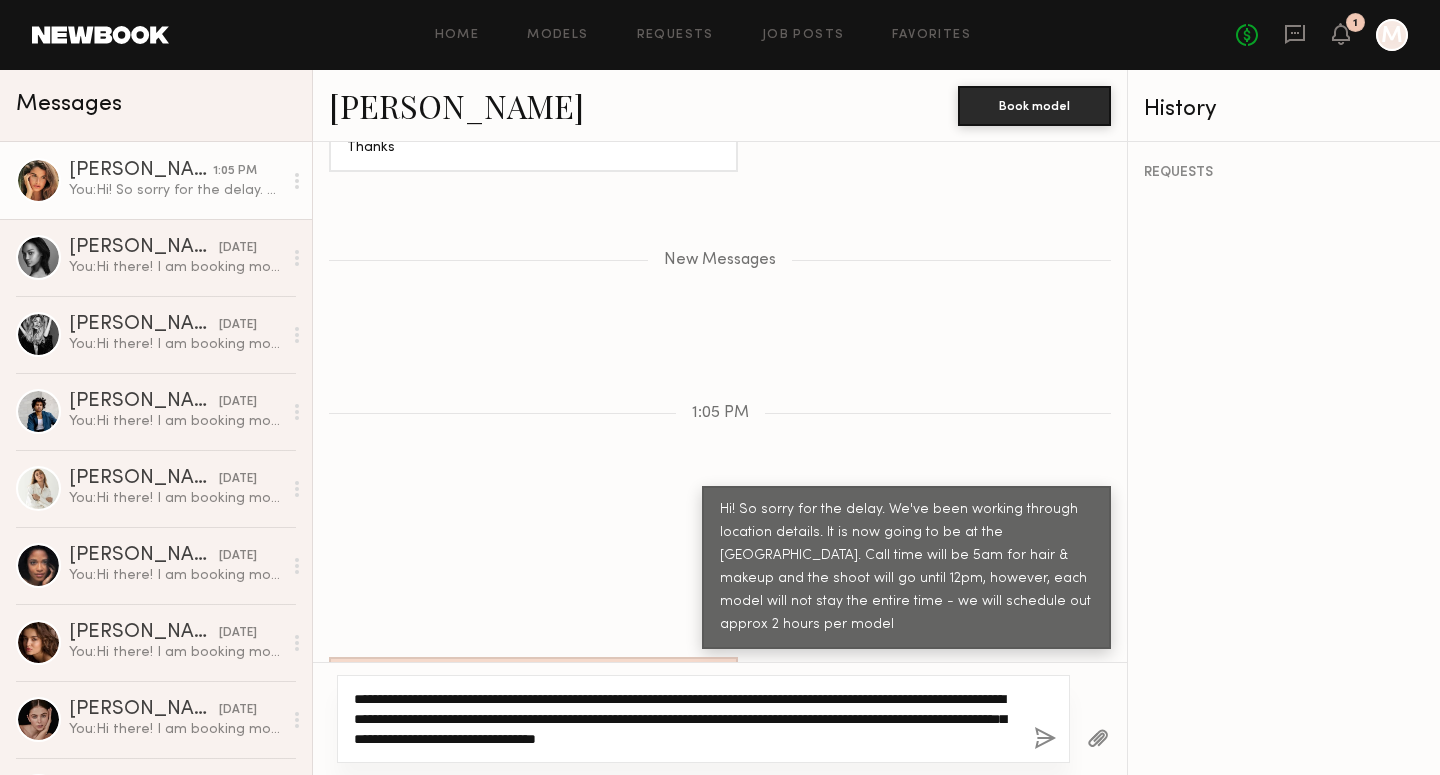 scroll, scrollTop: 0, scrollLeft: 0, axis: both 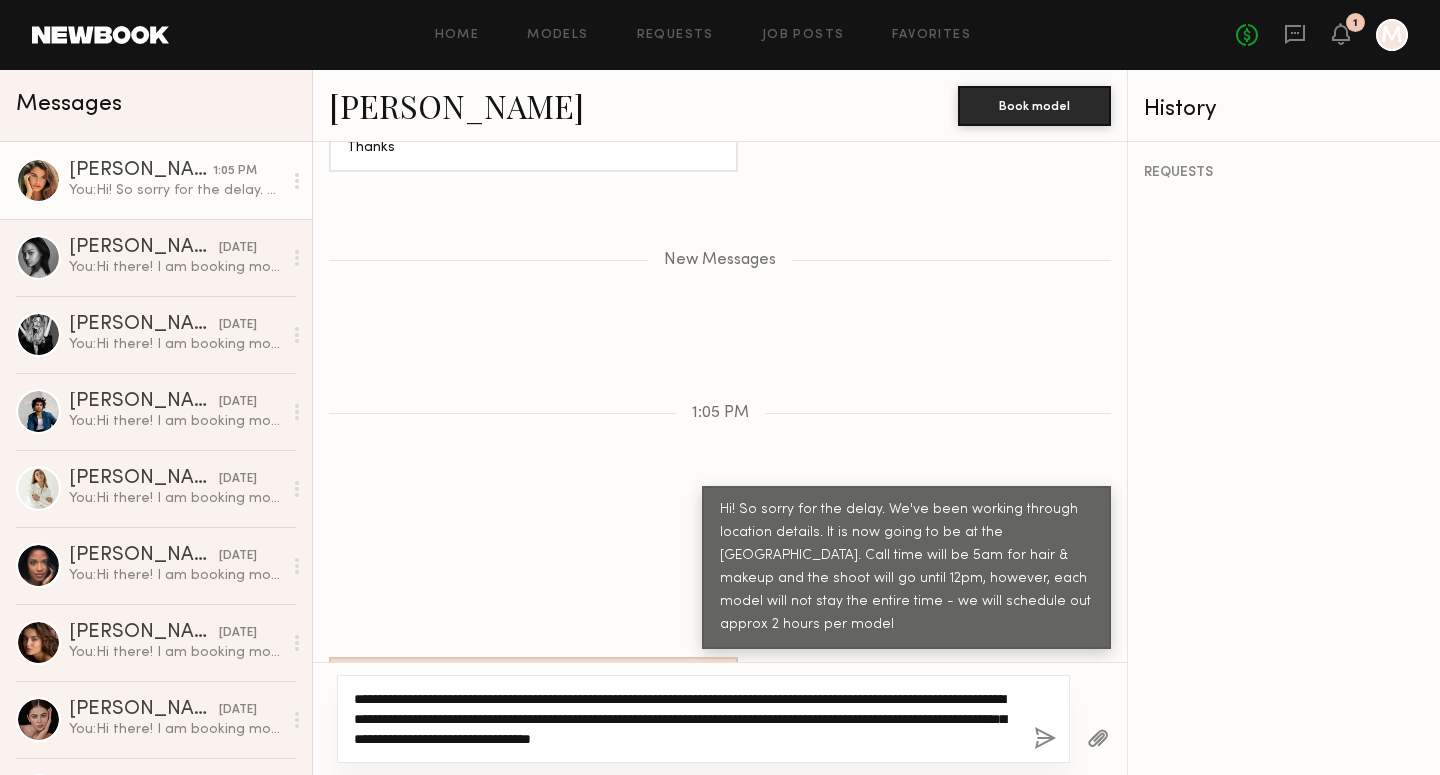 click on "**********" 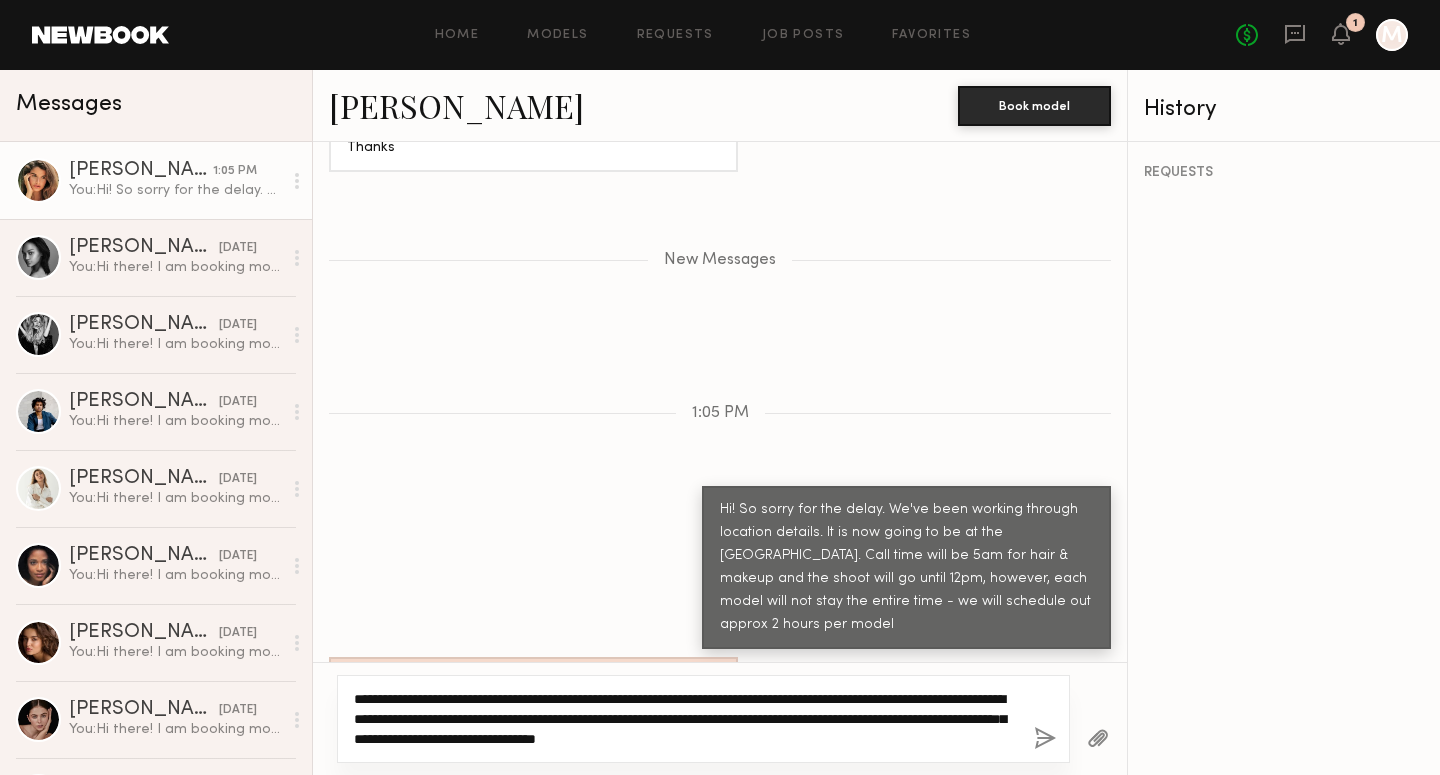 click on "**********" 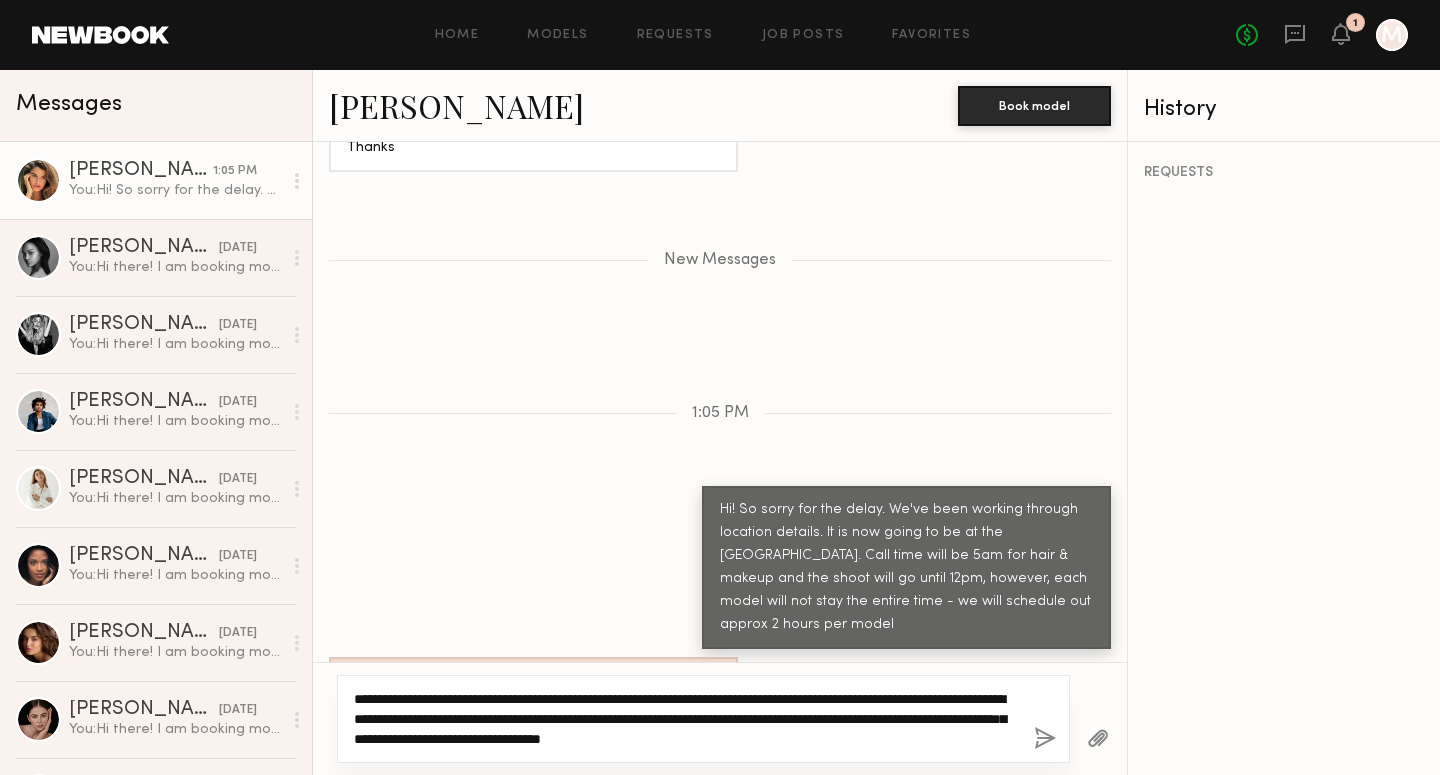 click on "**********" 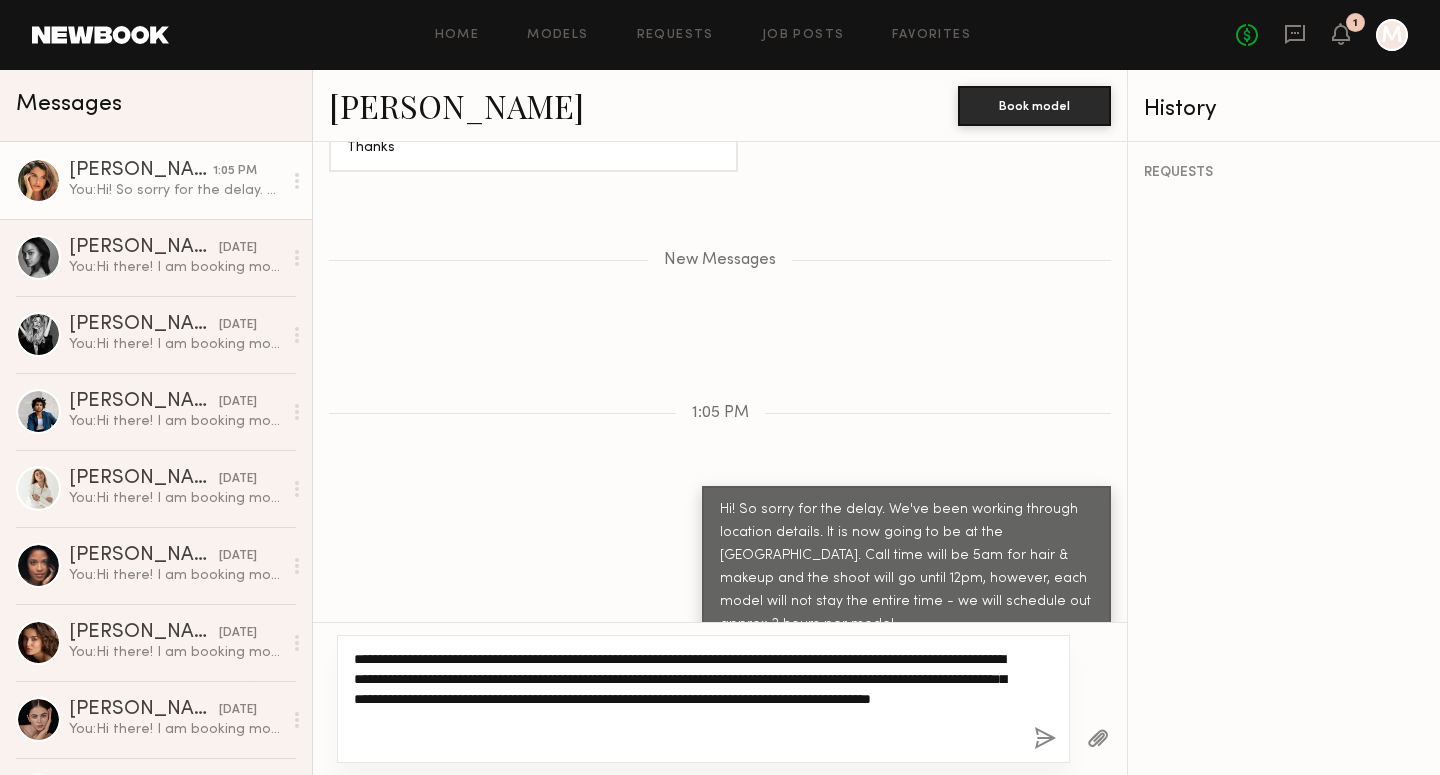 type on "**********" 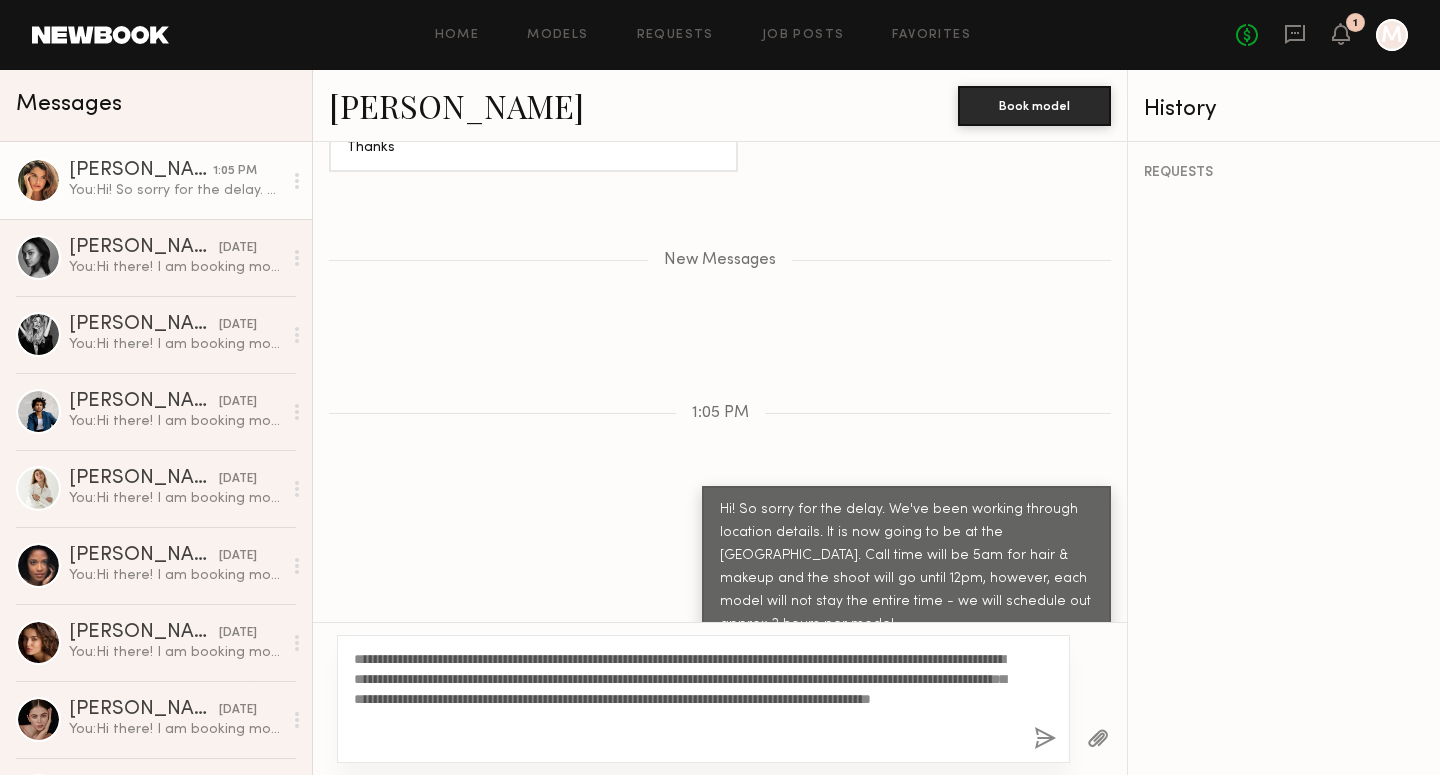 click 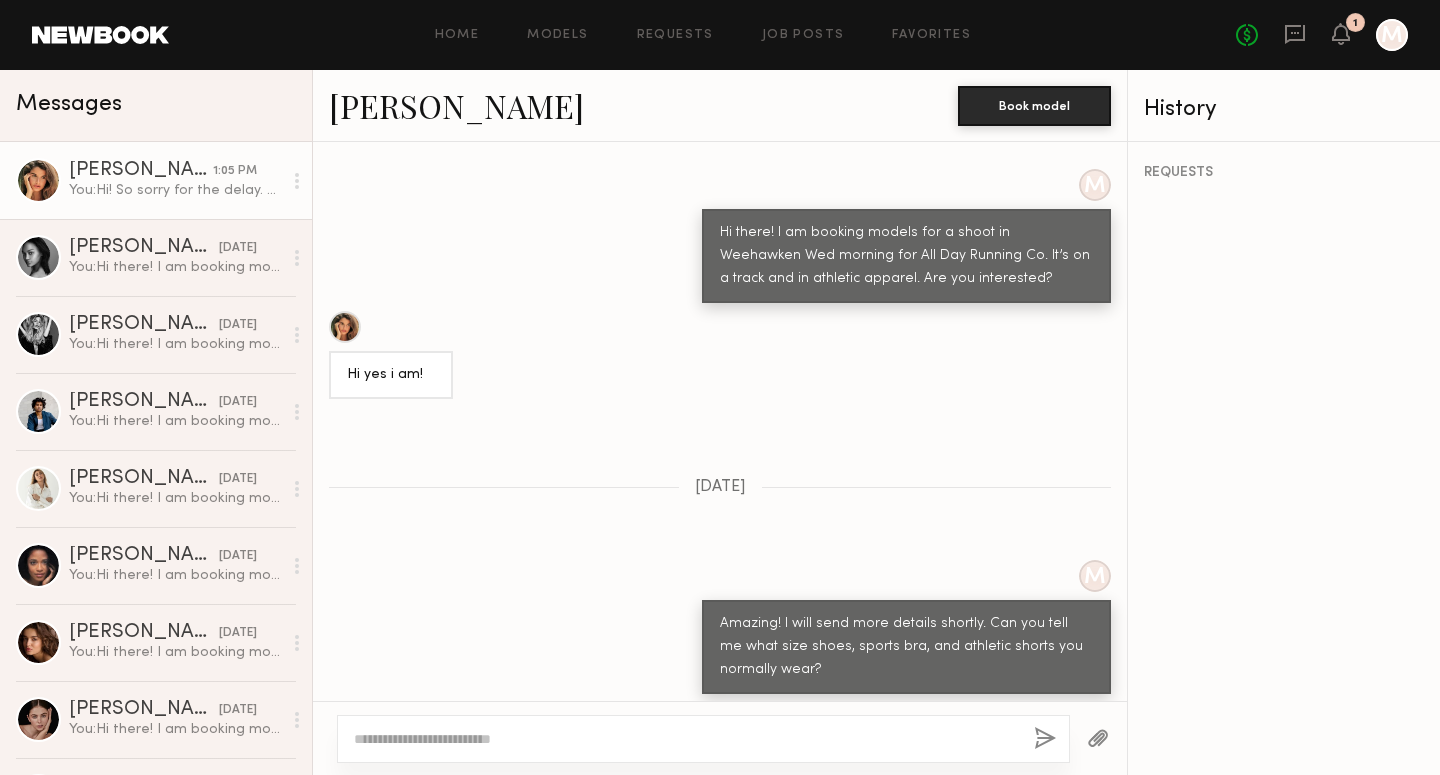 scroll, scrollTop: 185, scrollLeft: 0, axis: vertical 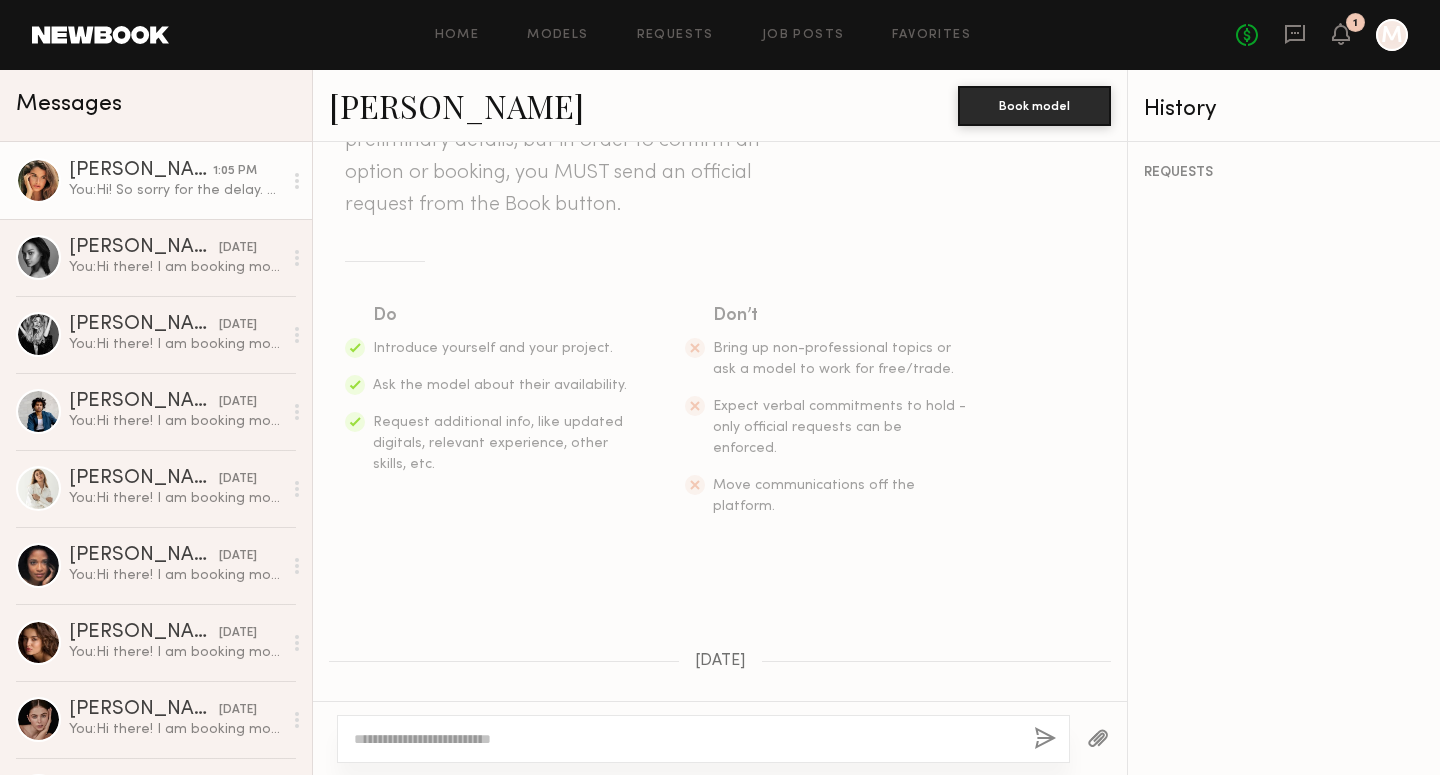 click on "Manuela G." 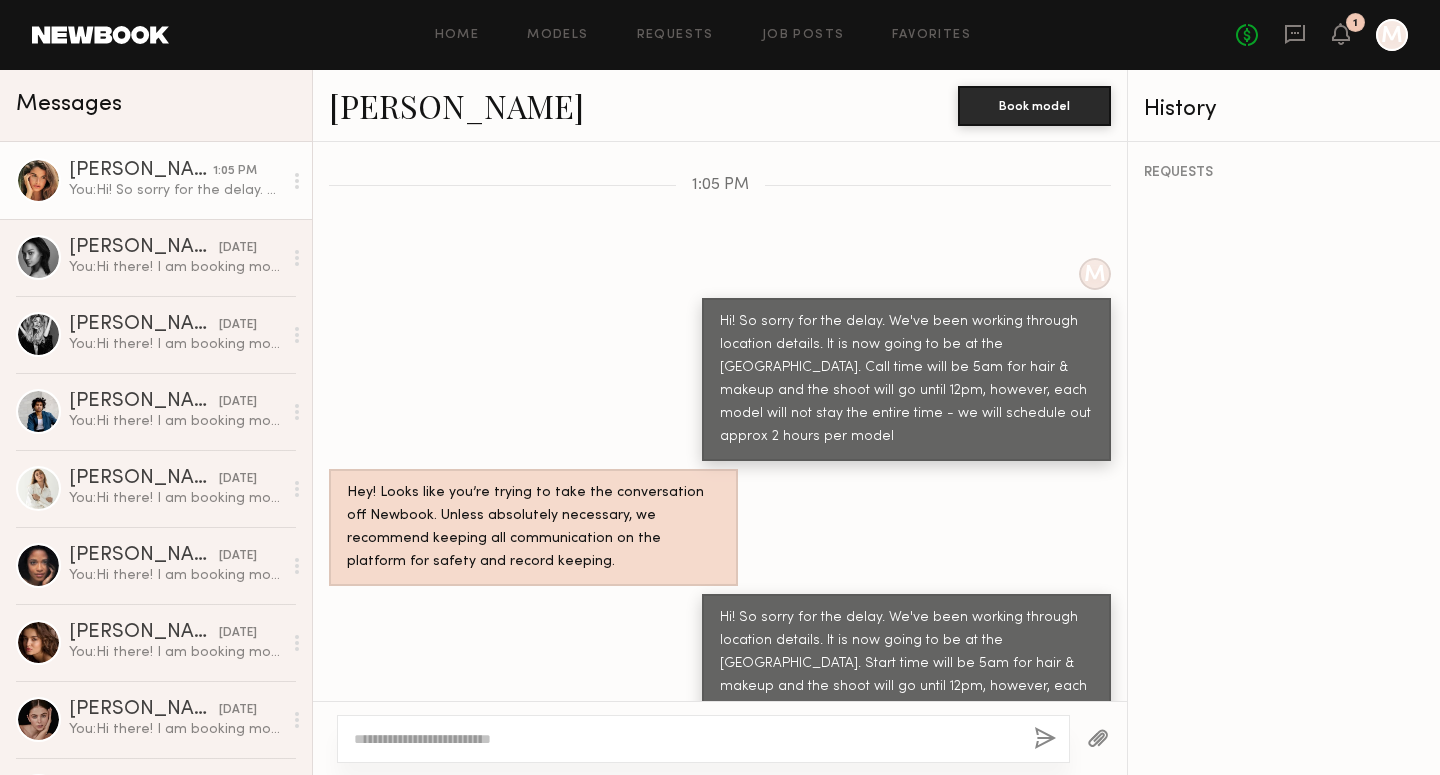 scroll, scrollTop: 2087, scrollLeft: 0, axis: vertical 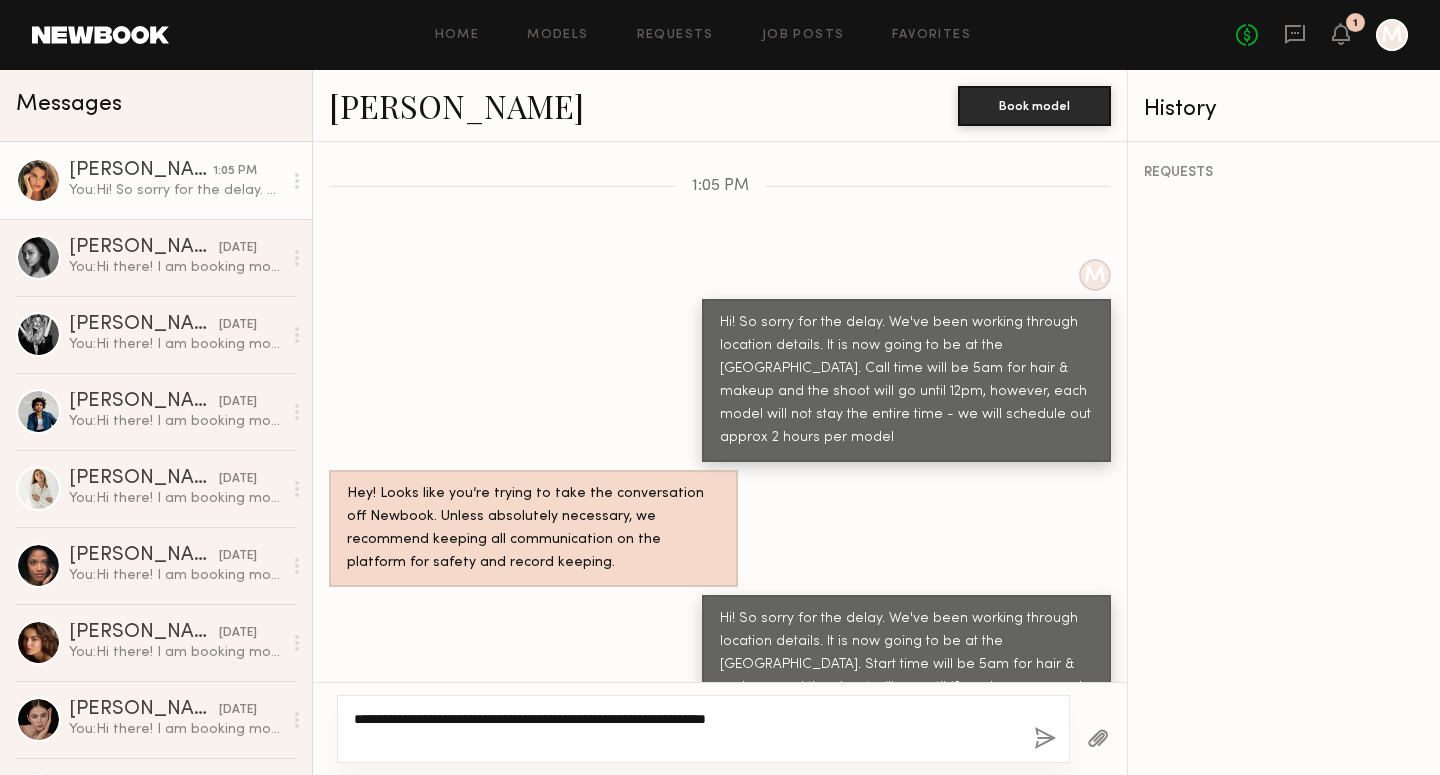 type on "**********" 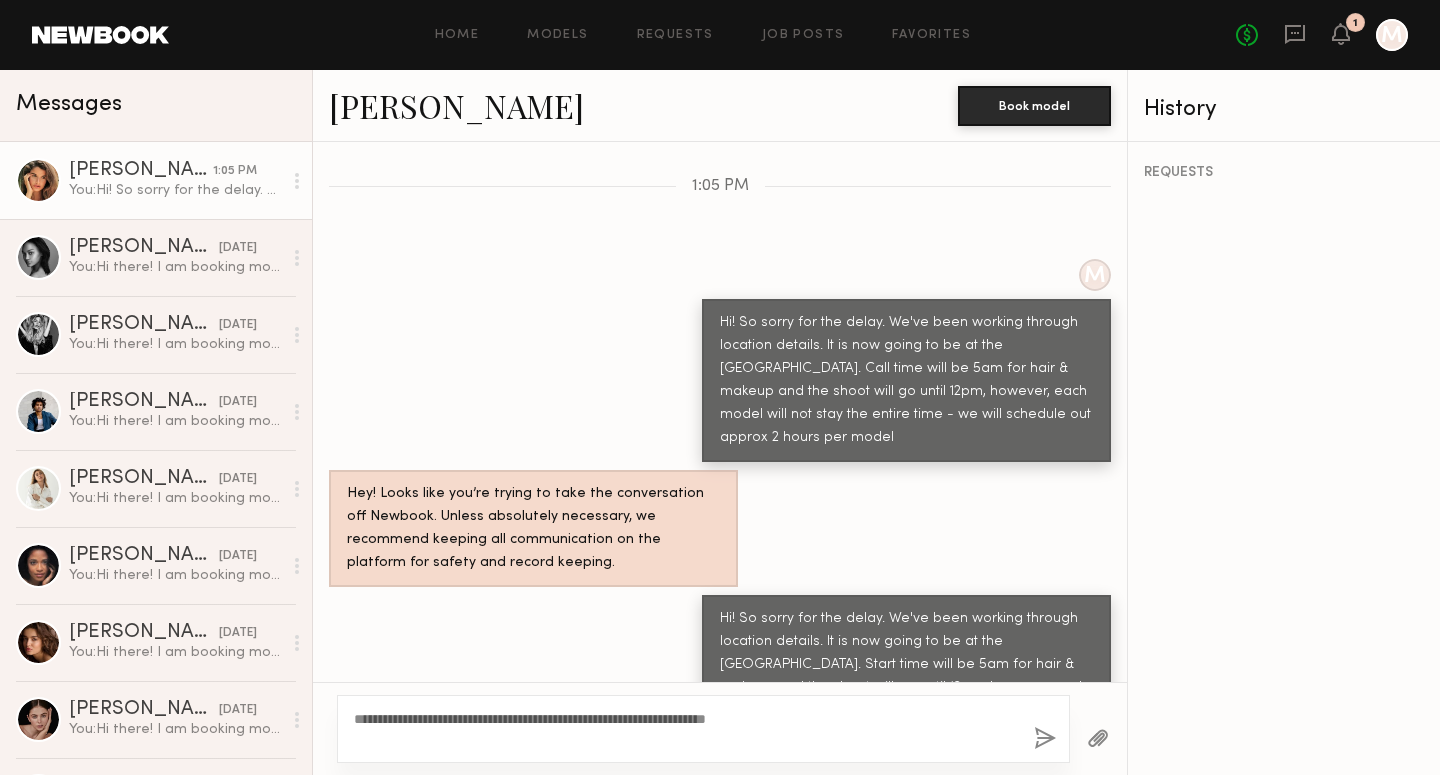 click 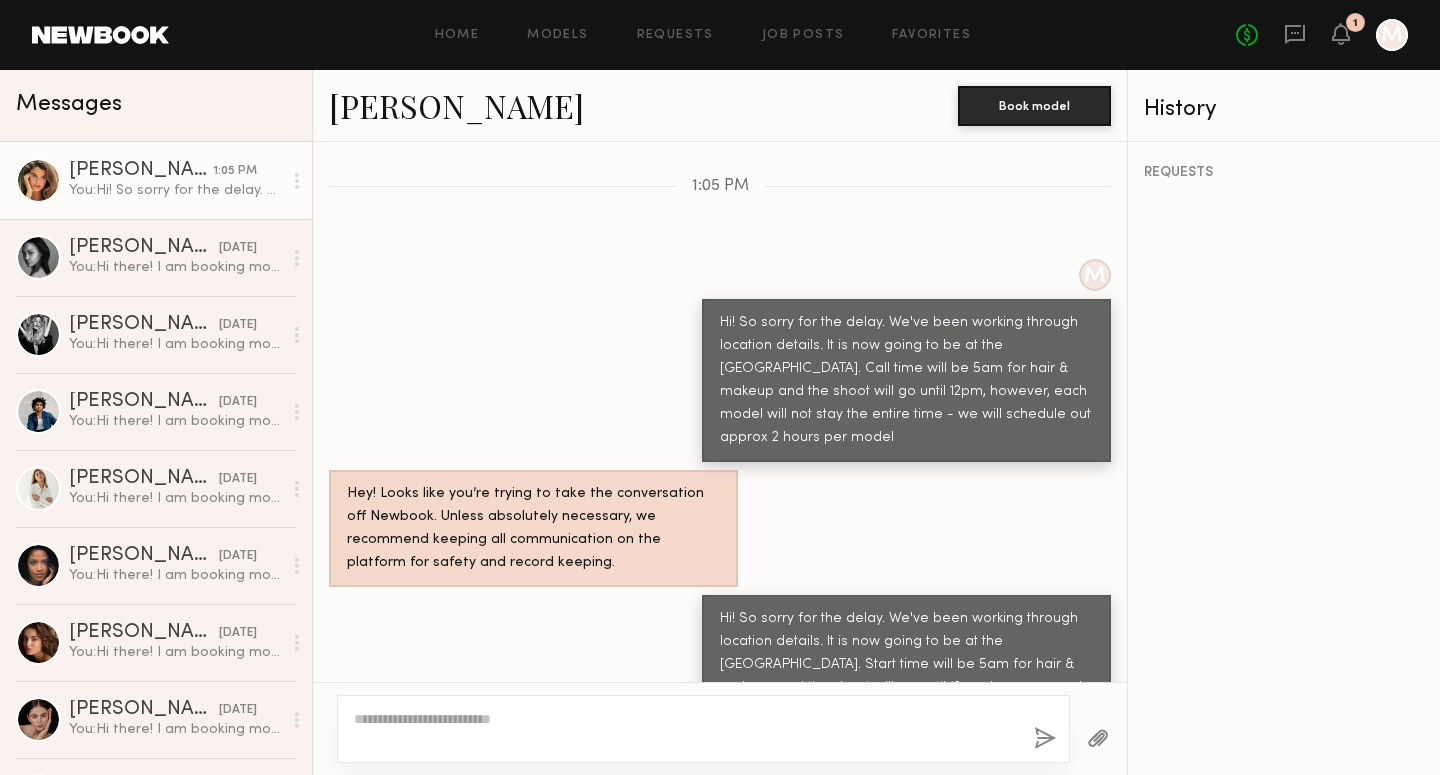 scroll, scrollTop: 2164, scrollLeft: 0, axis: vertical 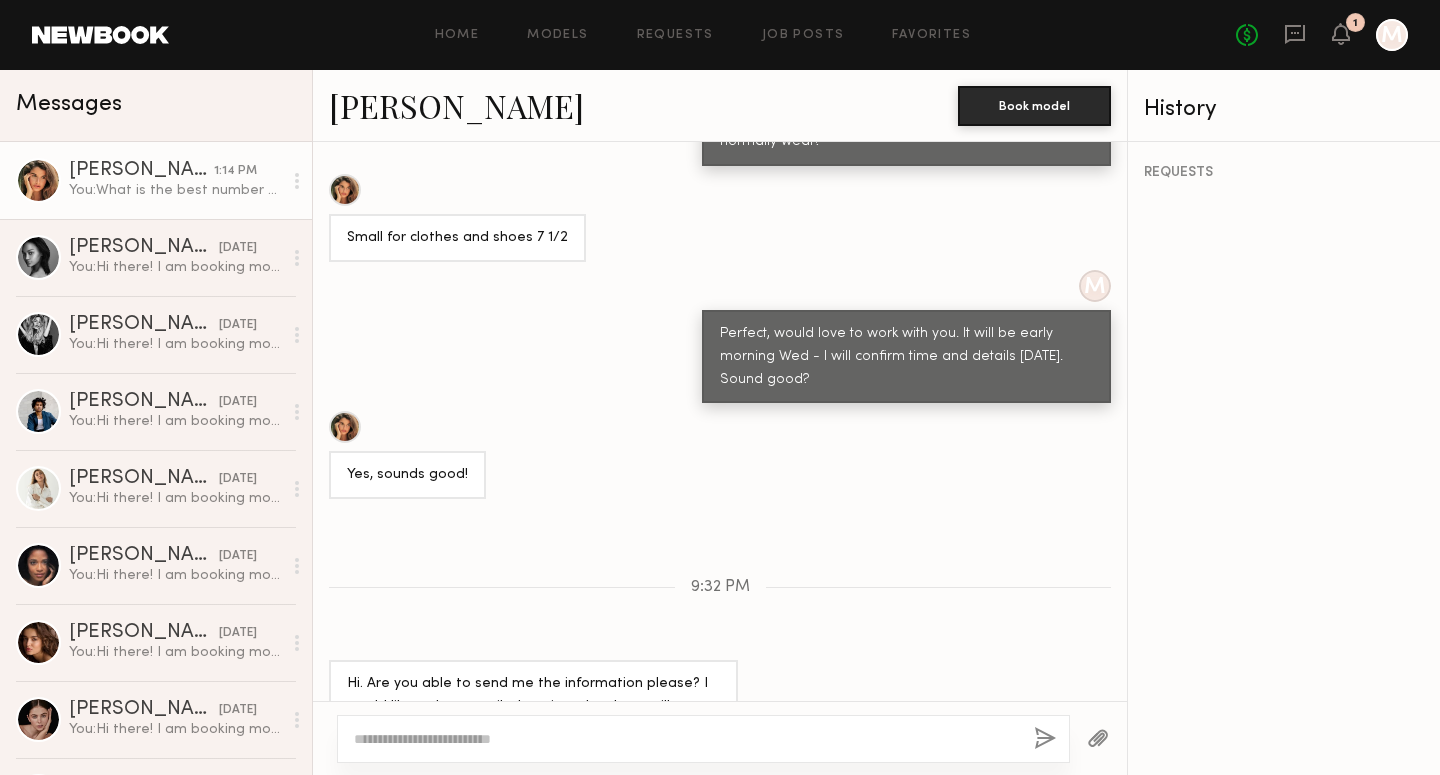 click on "Small for clothes and shoes 7 1/2" 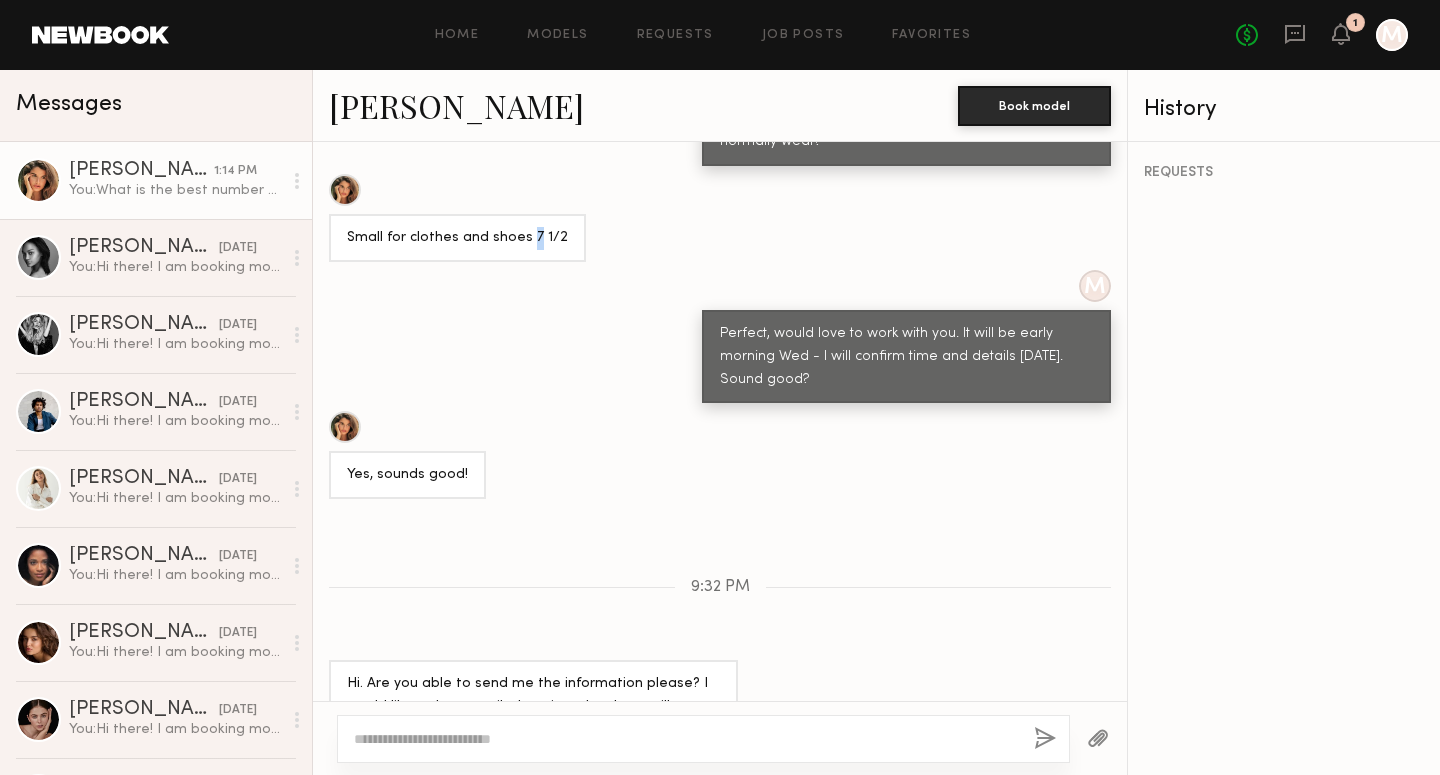click on "Small for clothes and shoes 7 1/2" 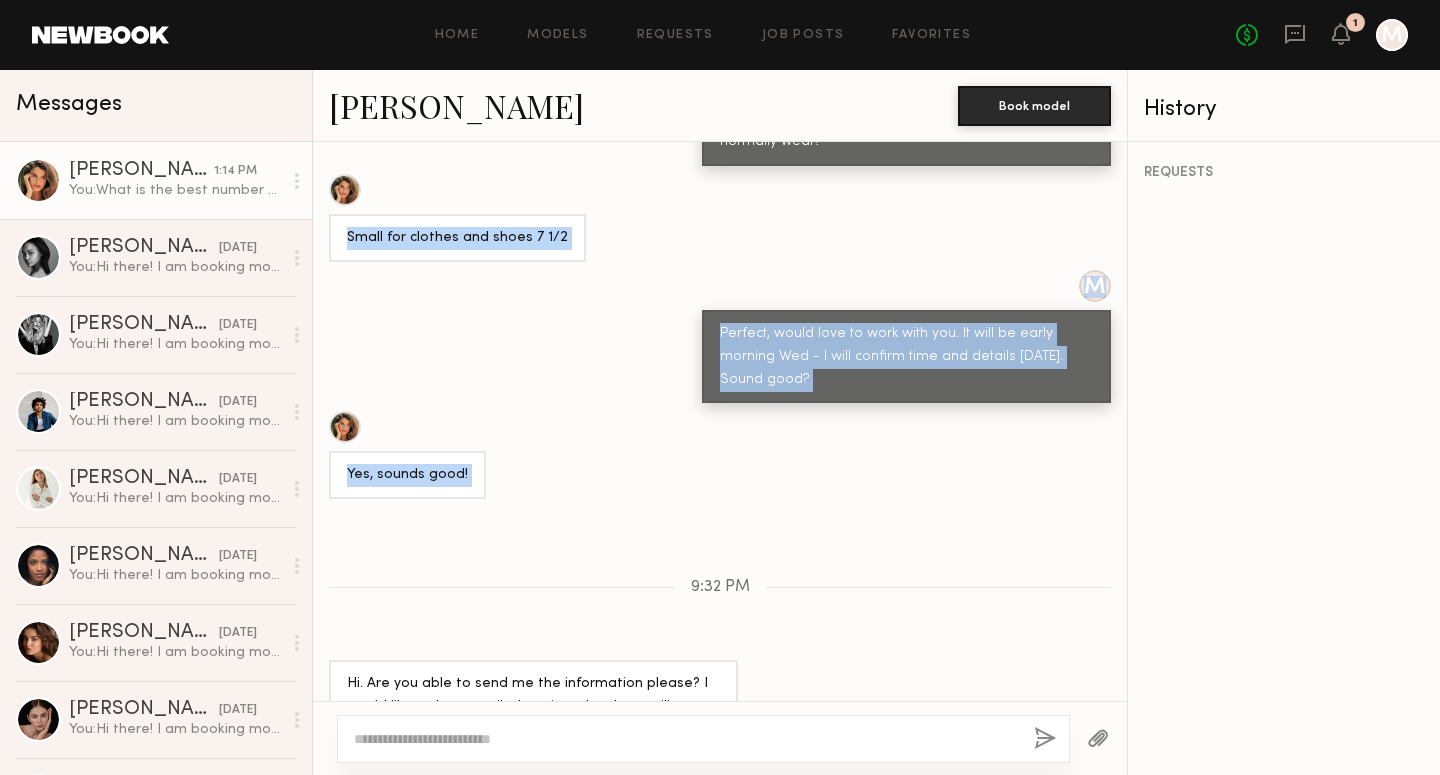 click on "Small for clothes and shoes 7 1/2" 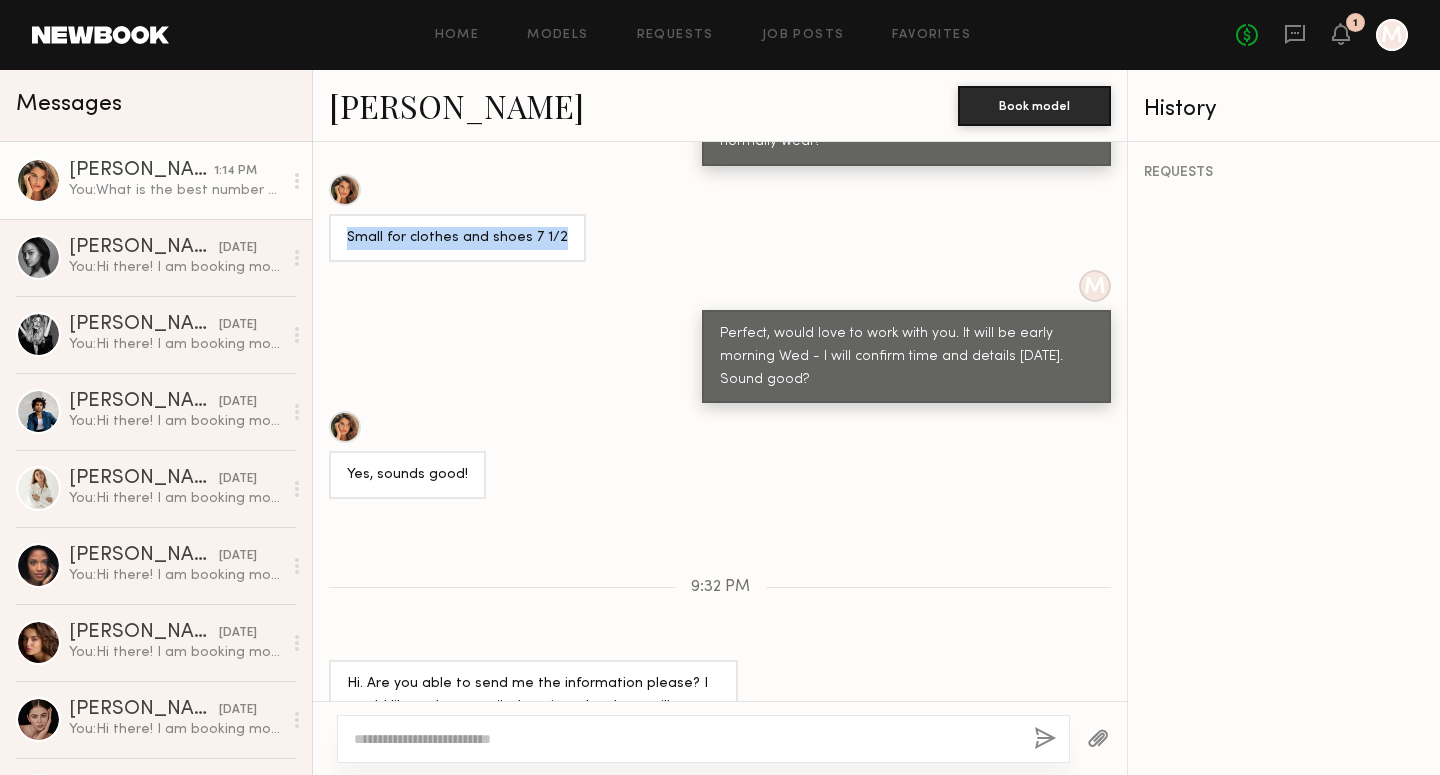 drag, startPoint x: 566, startPoint y: 187, endPoint x: 345, endPoint y: 187, distance: 221 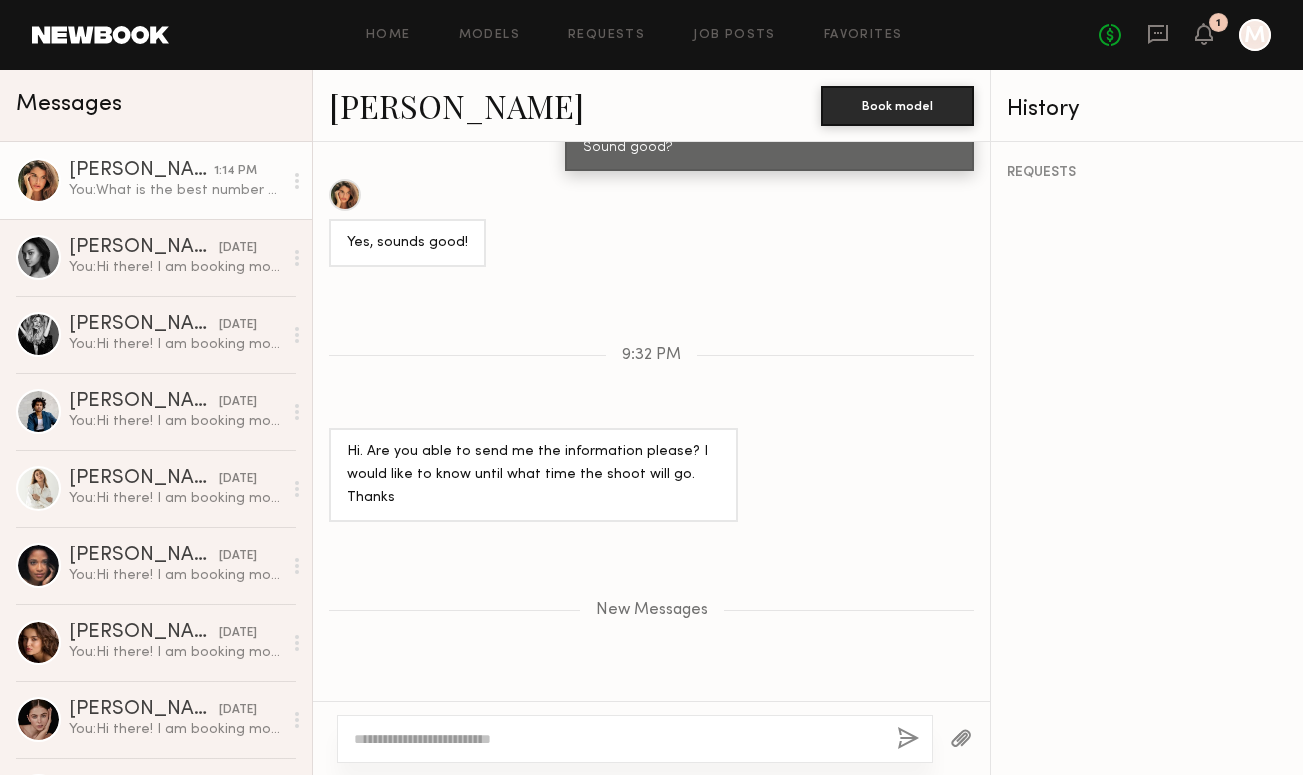 scroll, scrollTop: 1885, scrollLeft: 0, axis: vertical 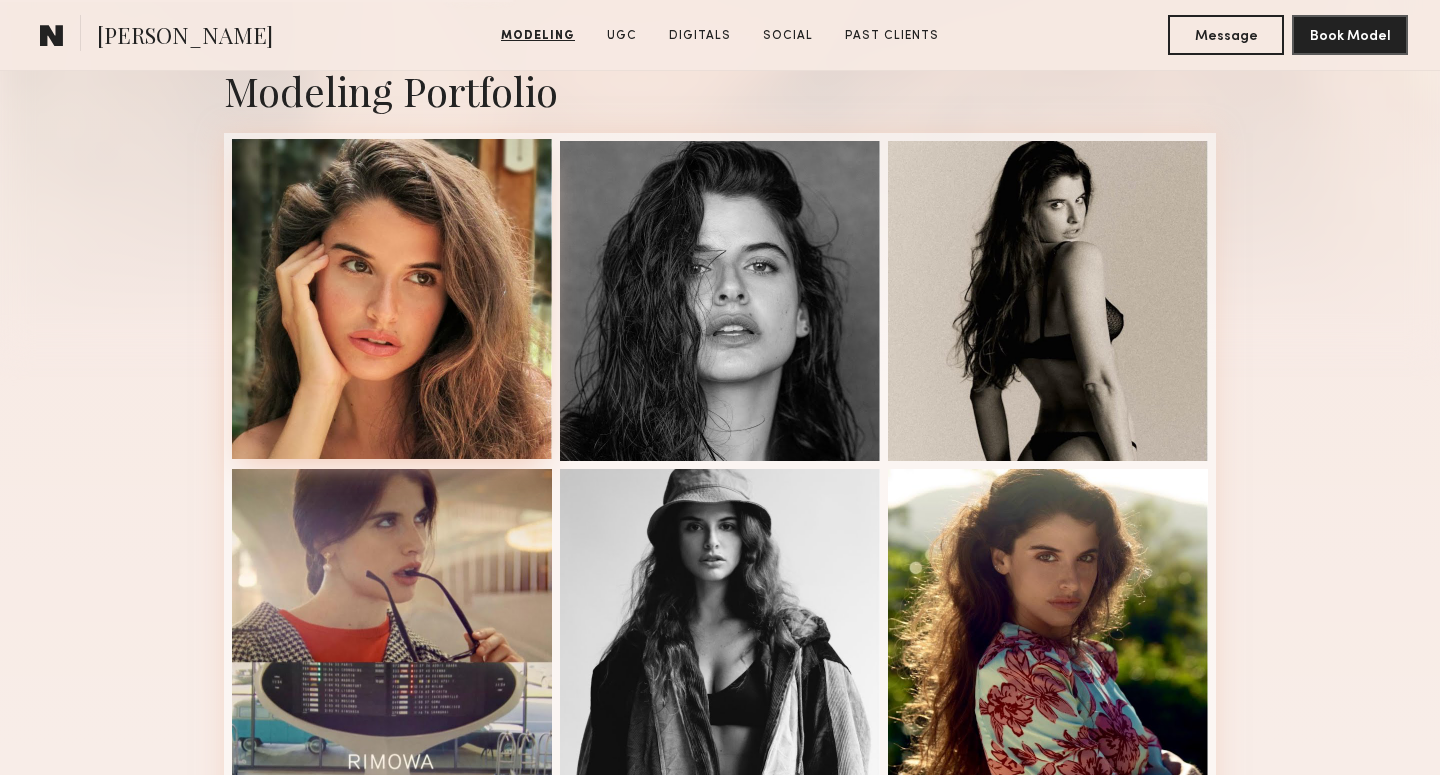 click at bounding box center (392, 299) 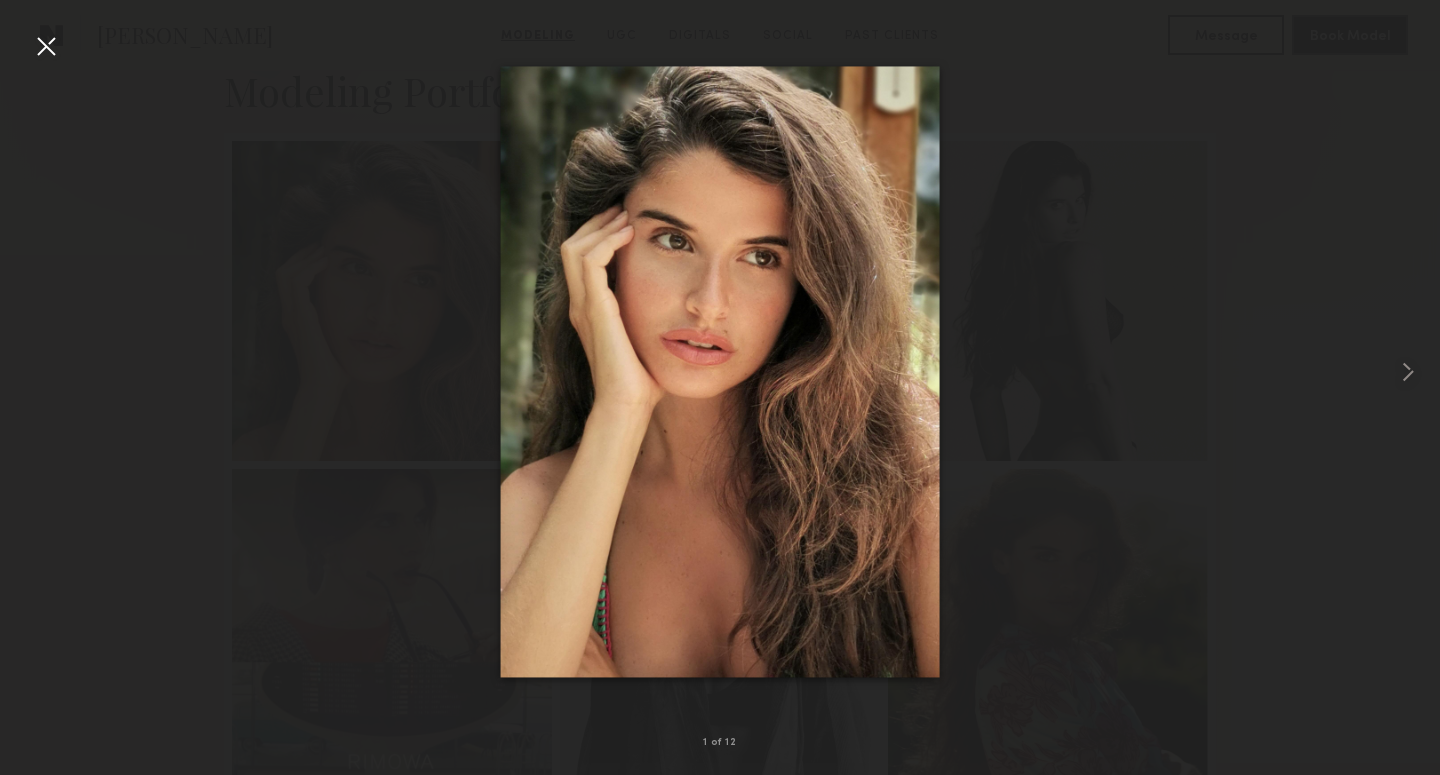 click at bounding box center [720, 371] 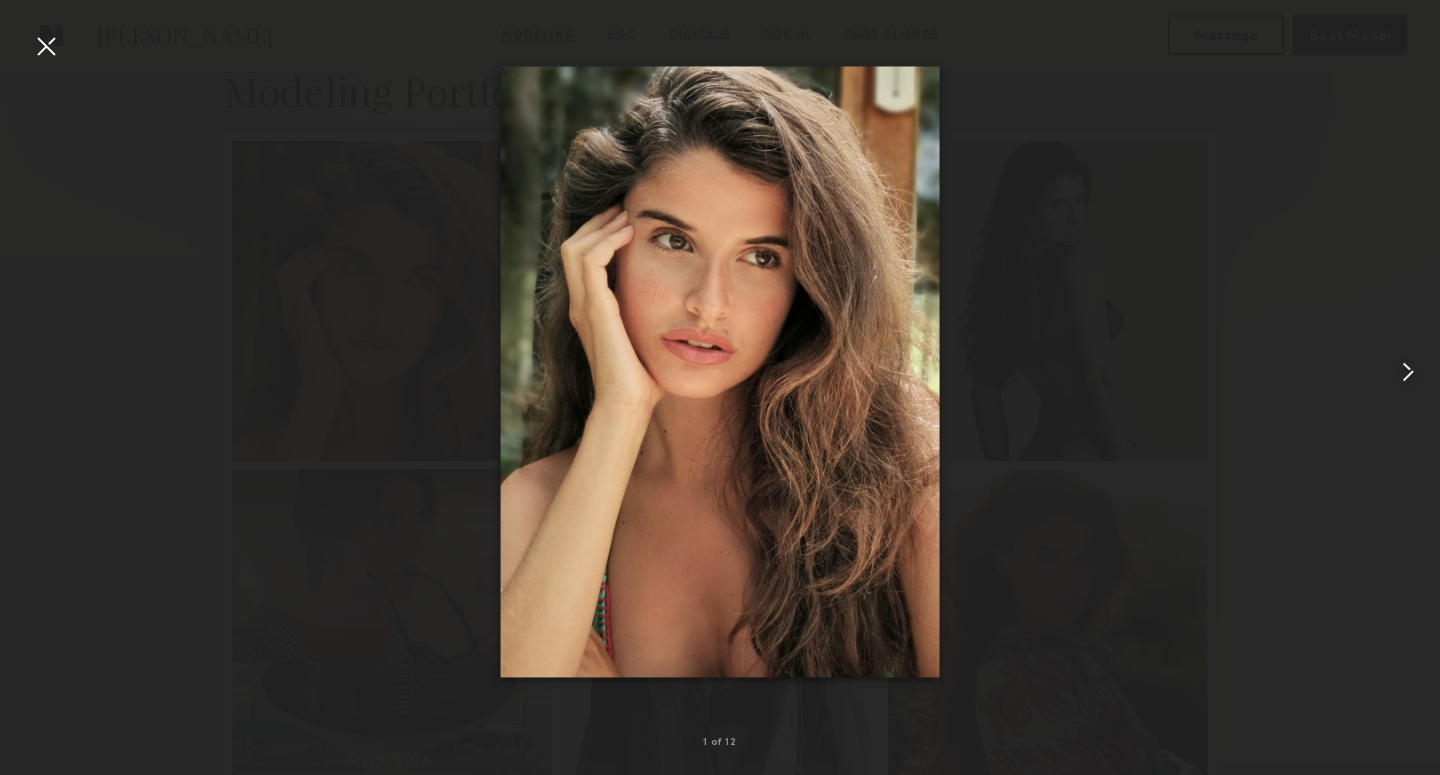 click at bounding box center [46, 46] 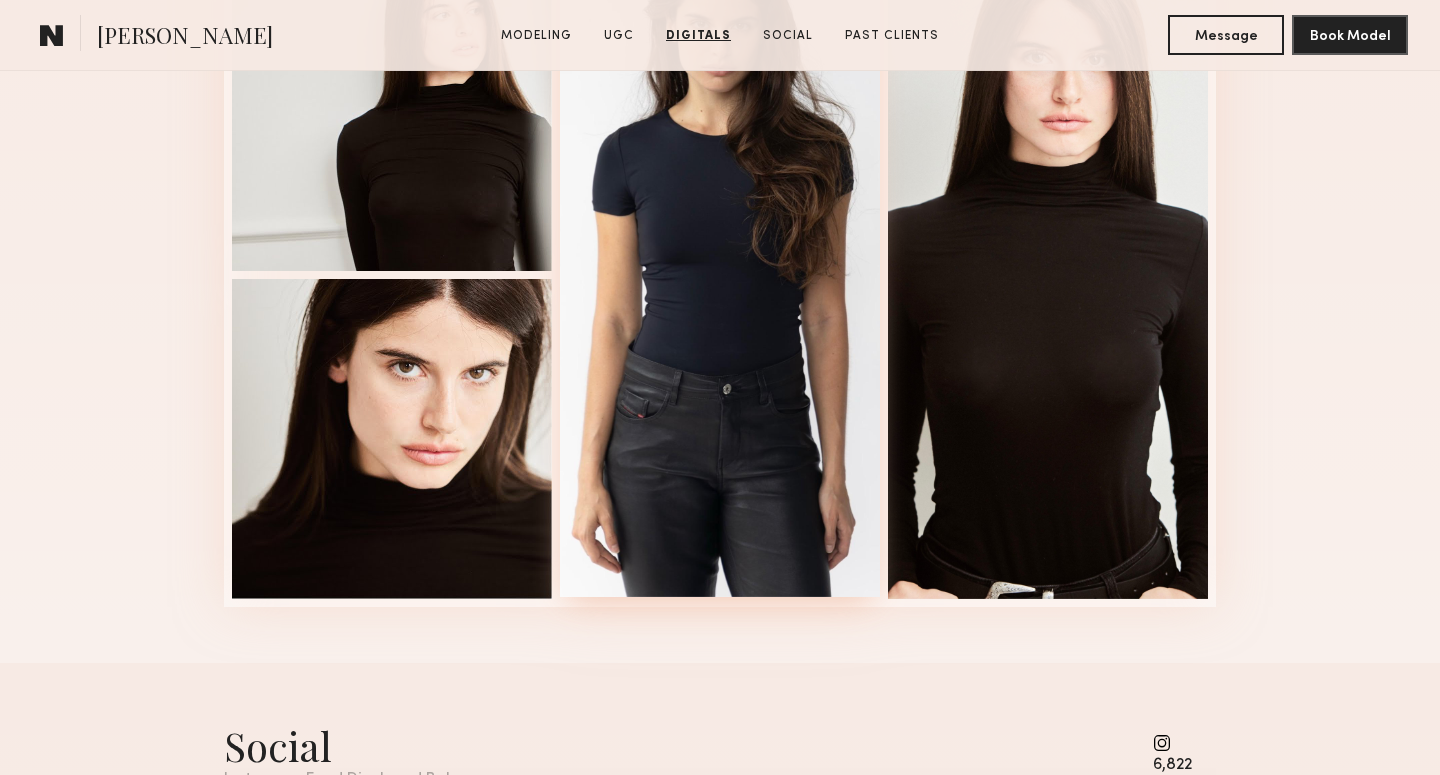scroll, scrollTop: 3528, scrollLeft: 0, axis: vertical 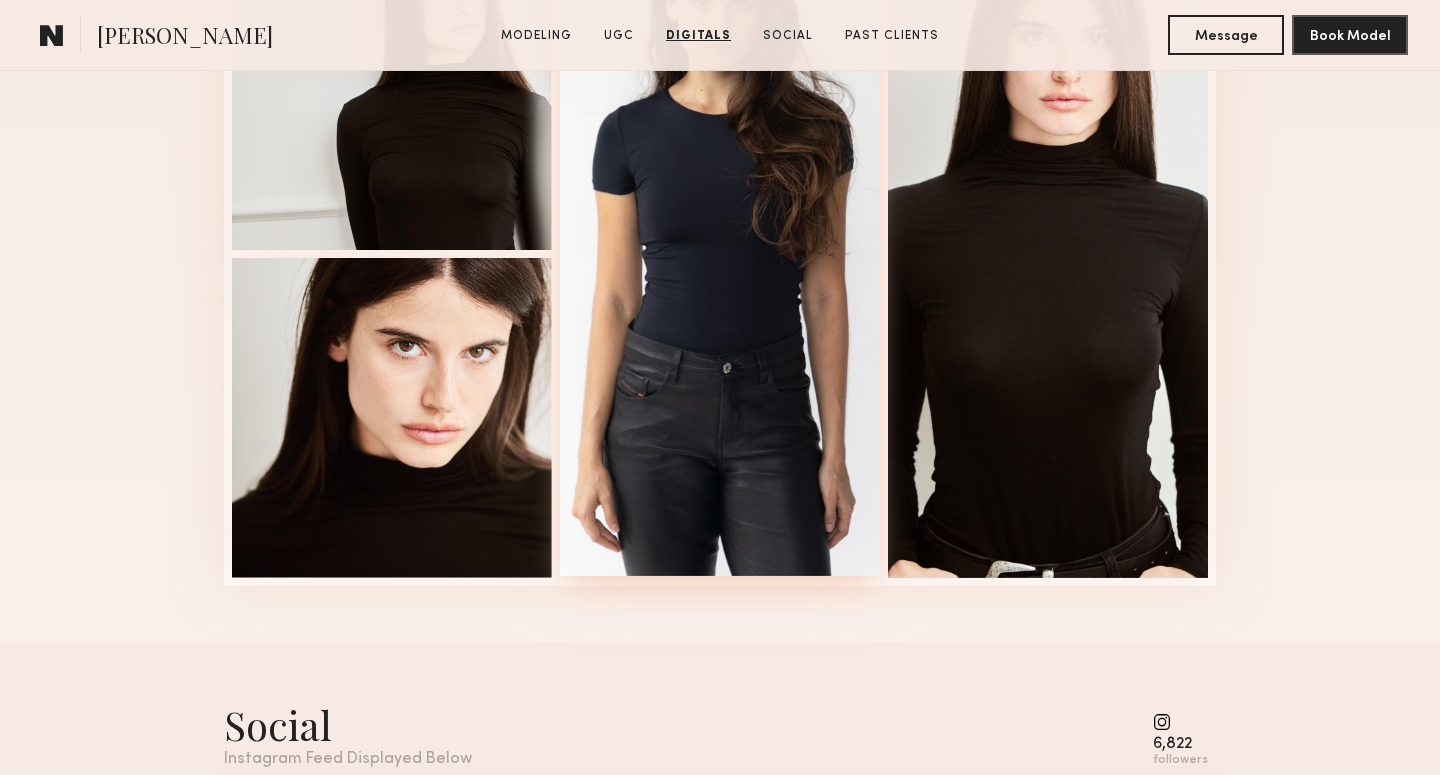 click at bounding box center [720, 252] 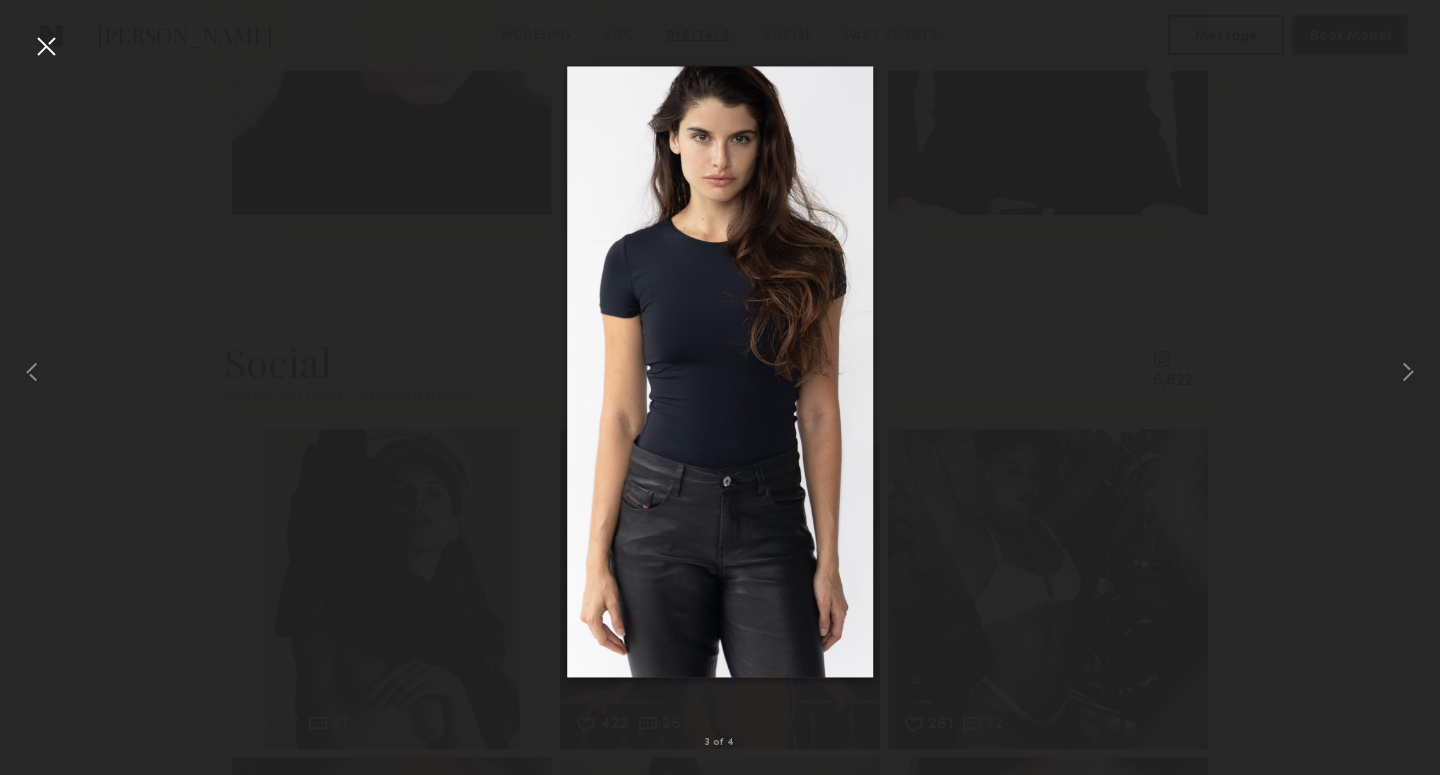 scroll, scrollTop: 4045, scrollLeft: 0, axis: vertical 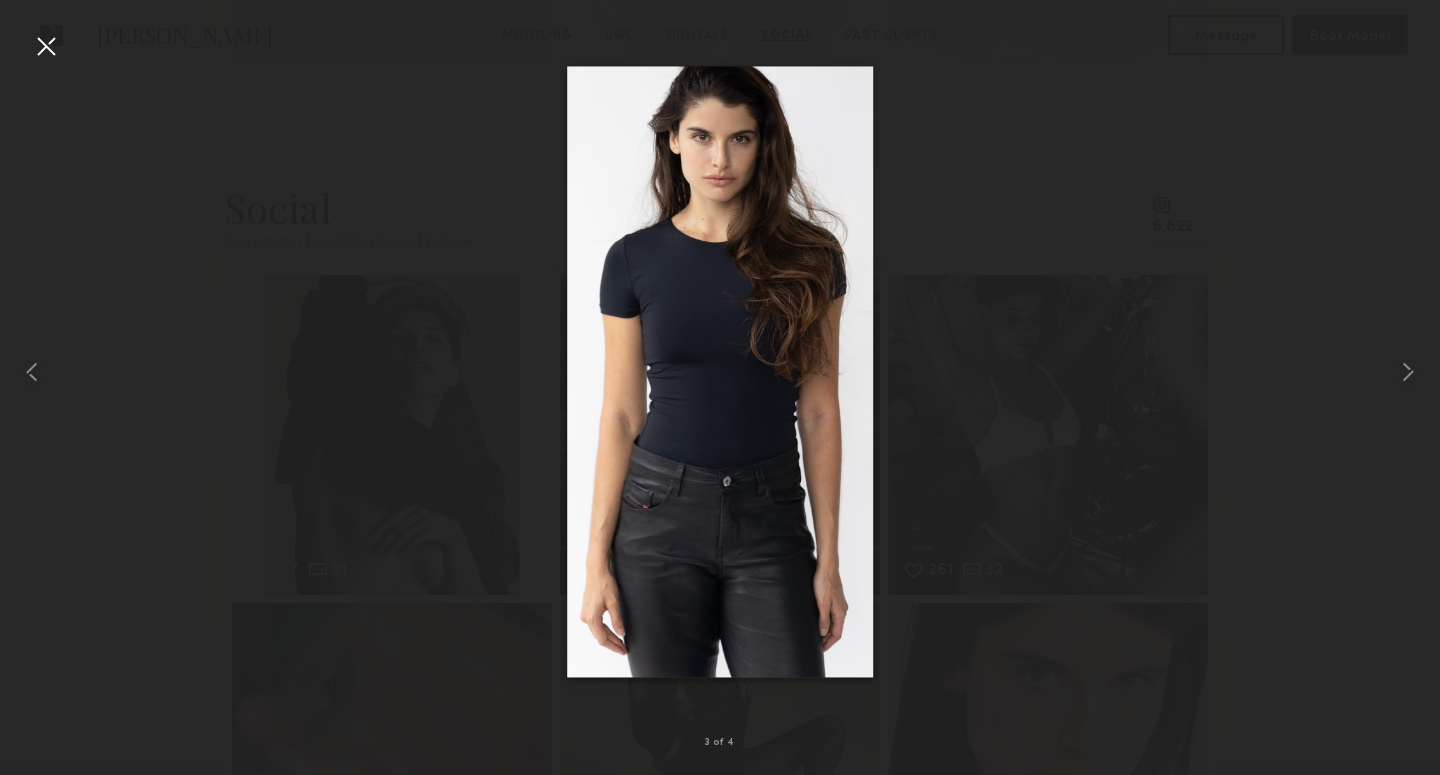 click at bounding box center (720, 371) 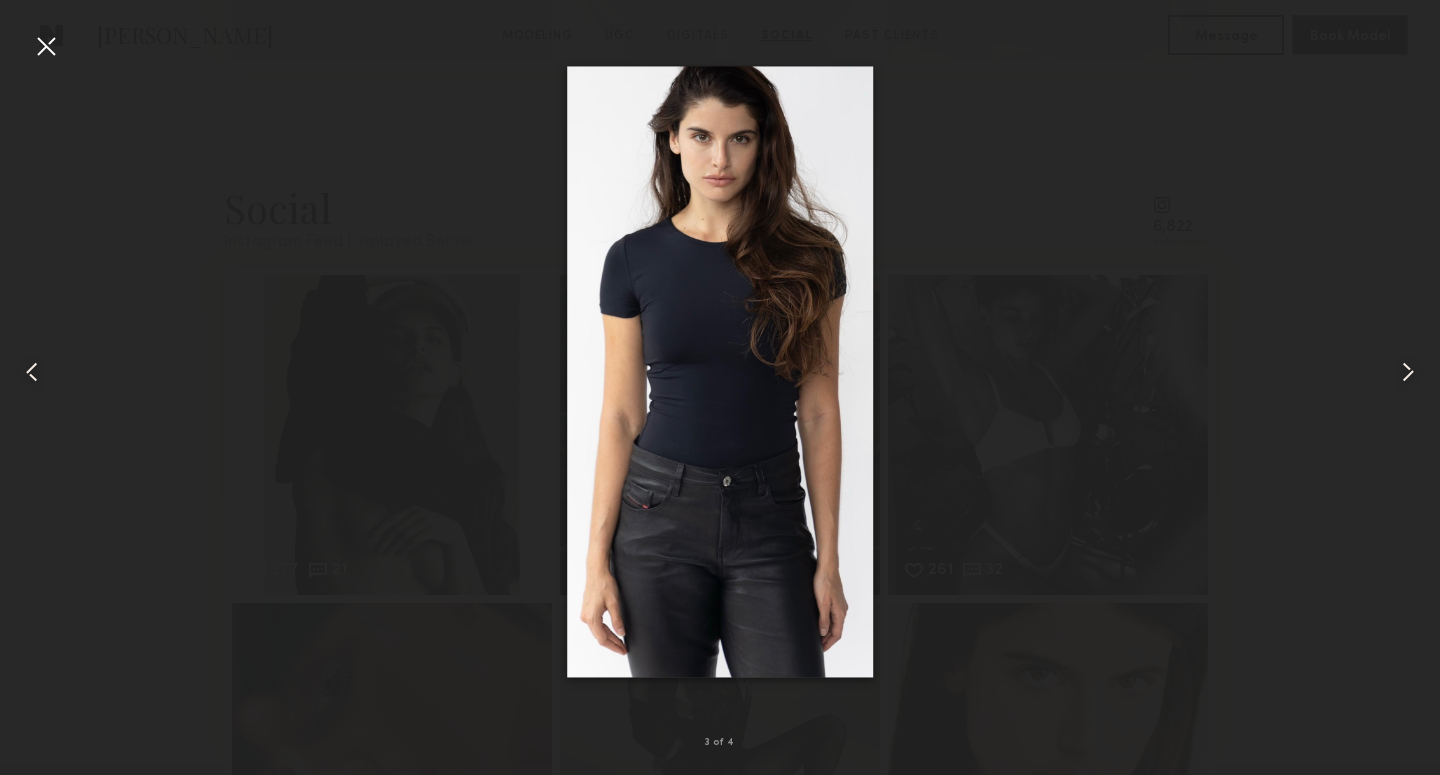 click at bounding box center (720, 371) 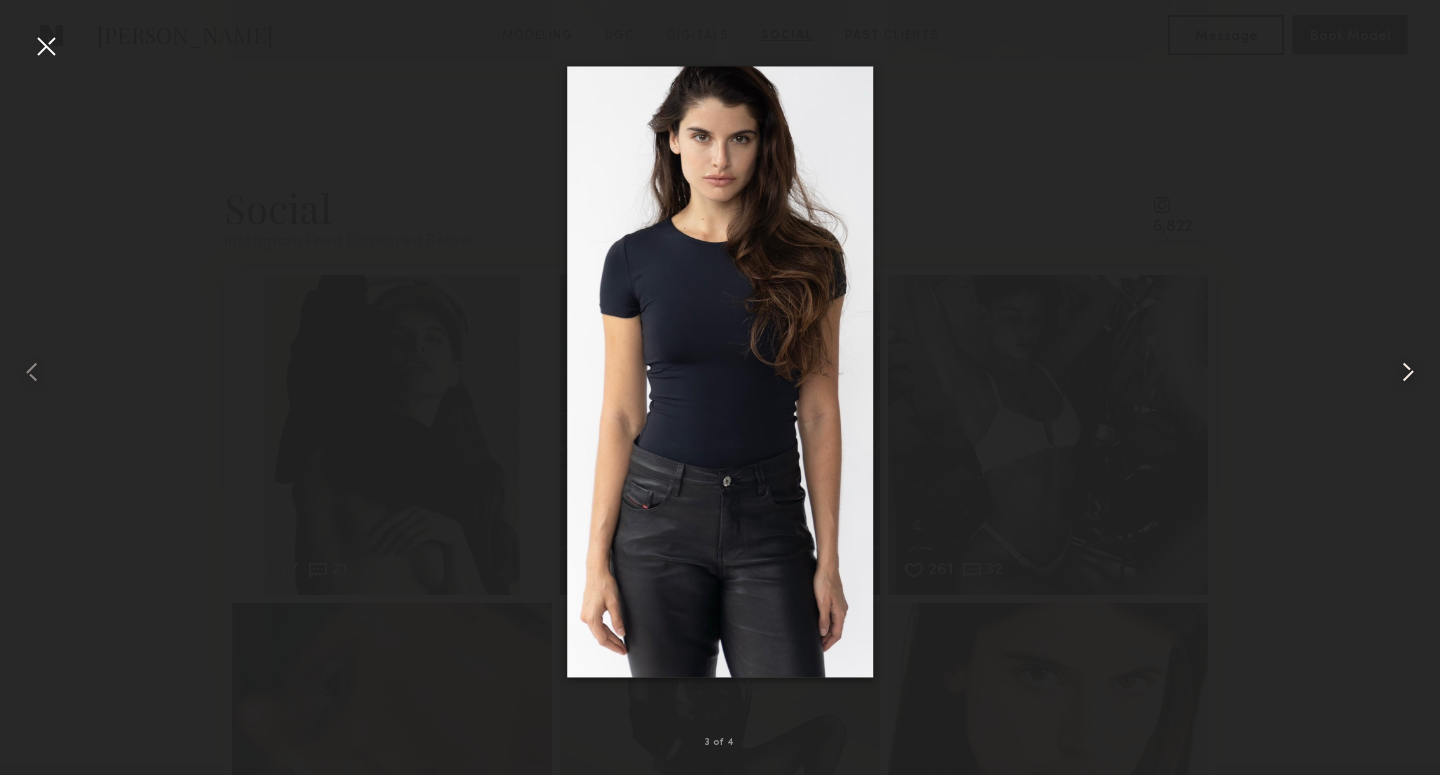 click at bounding box center [1408, 372] 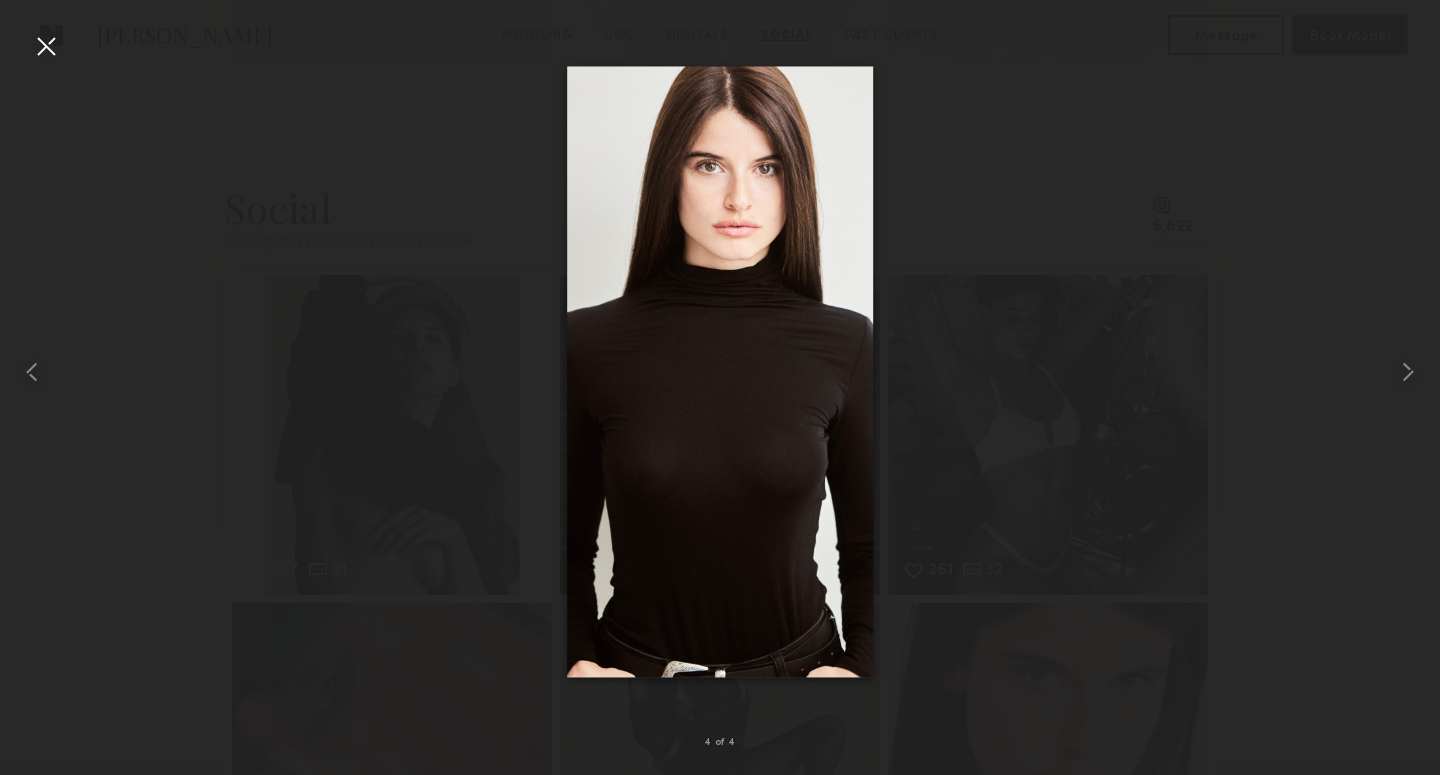 click at bounding box center [720, 371] 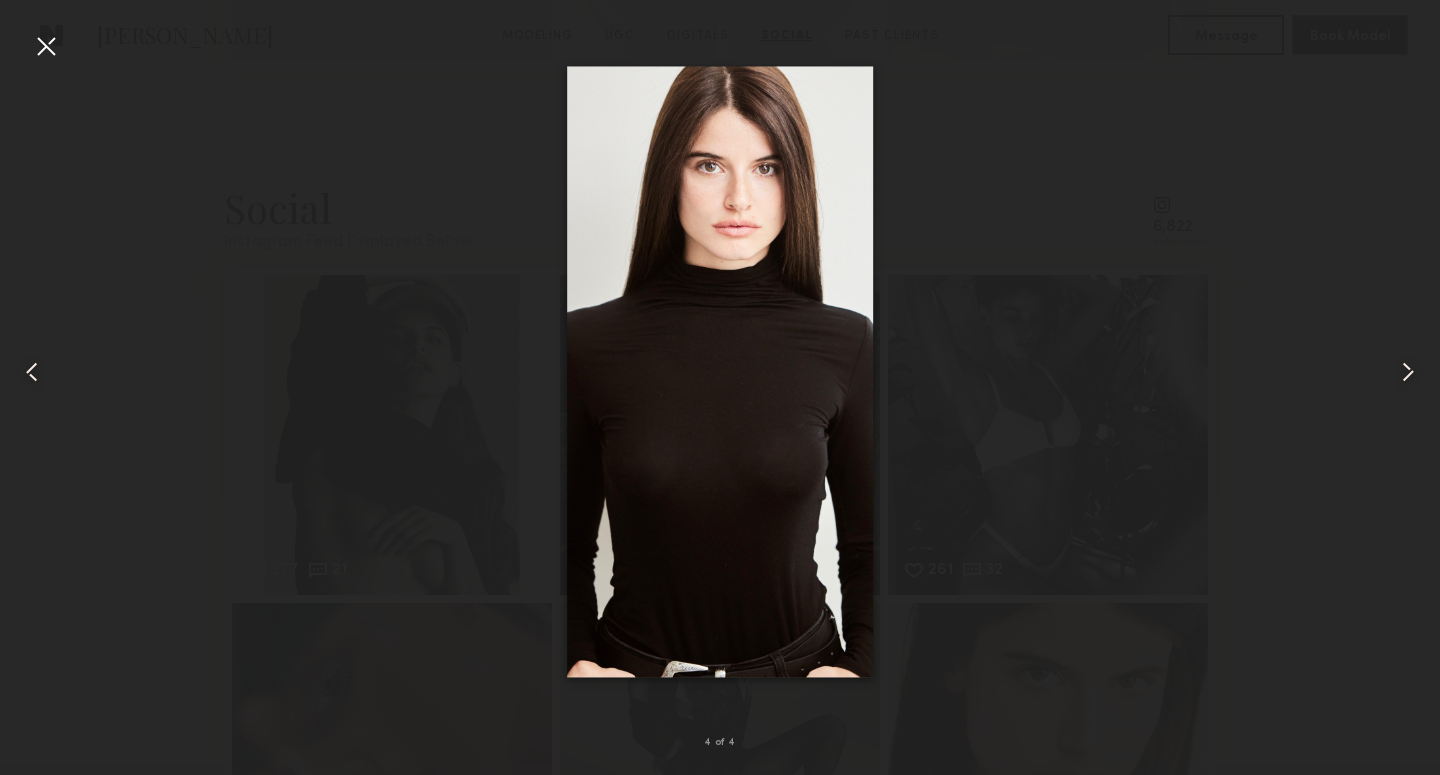 click at bounding box center [46, 46] 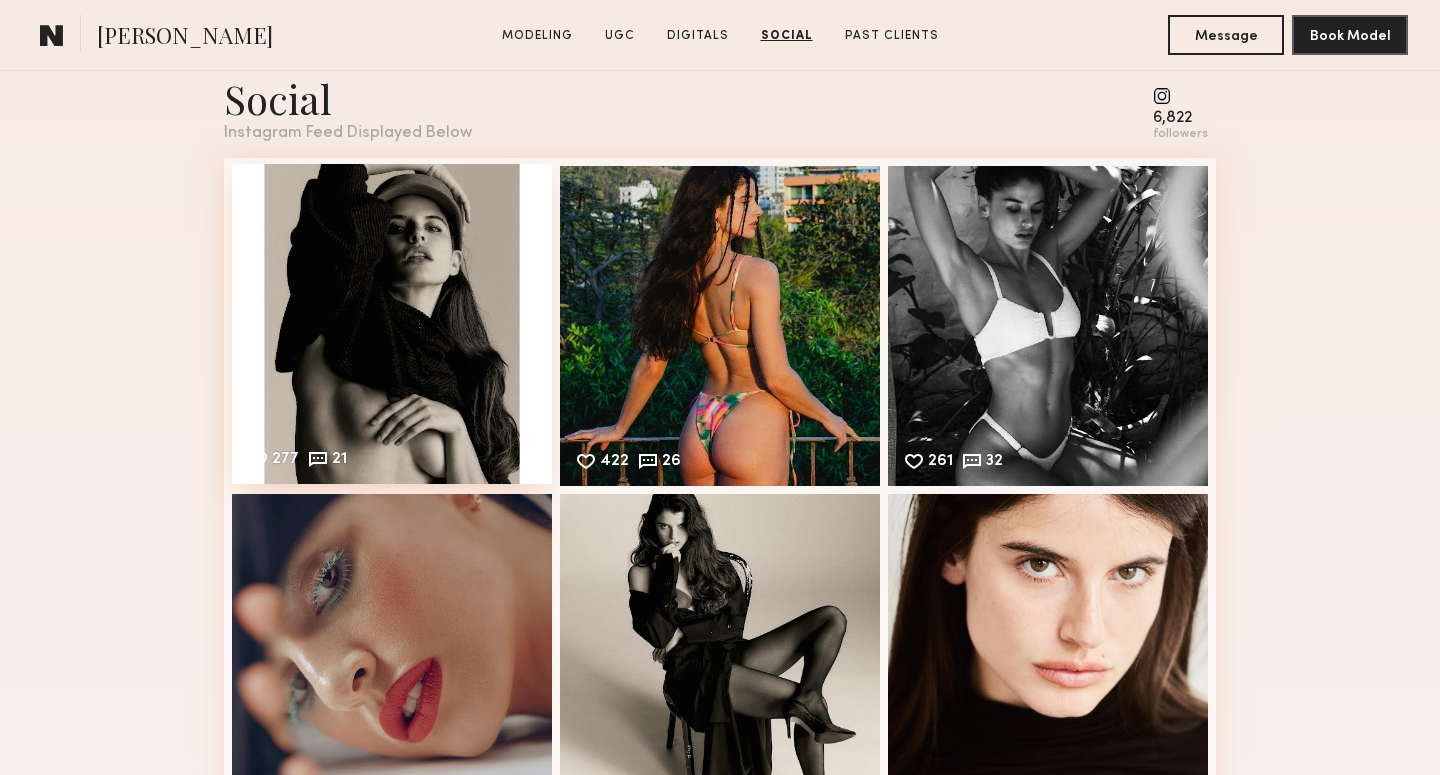 scroll, scrollTop: 4088, scrollLeft: 0, axis: vertical 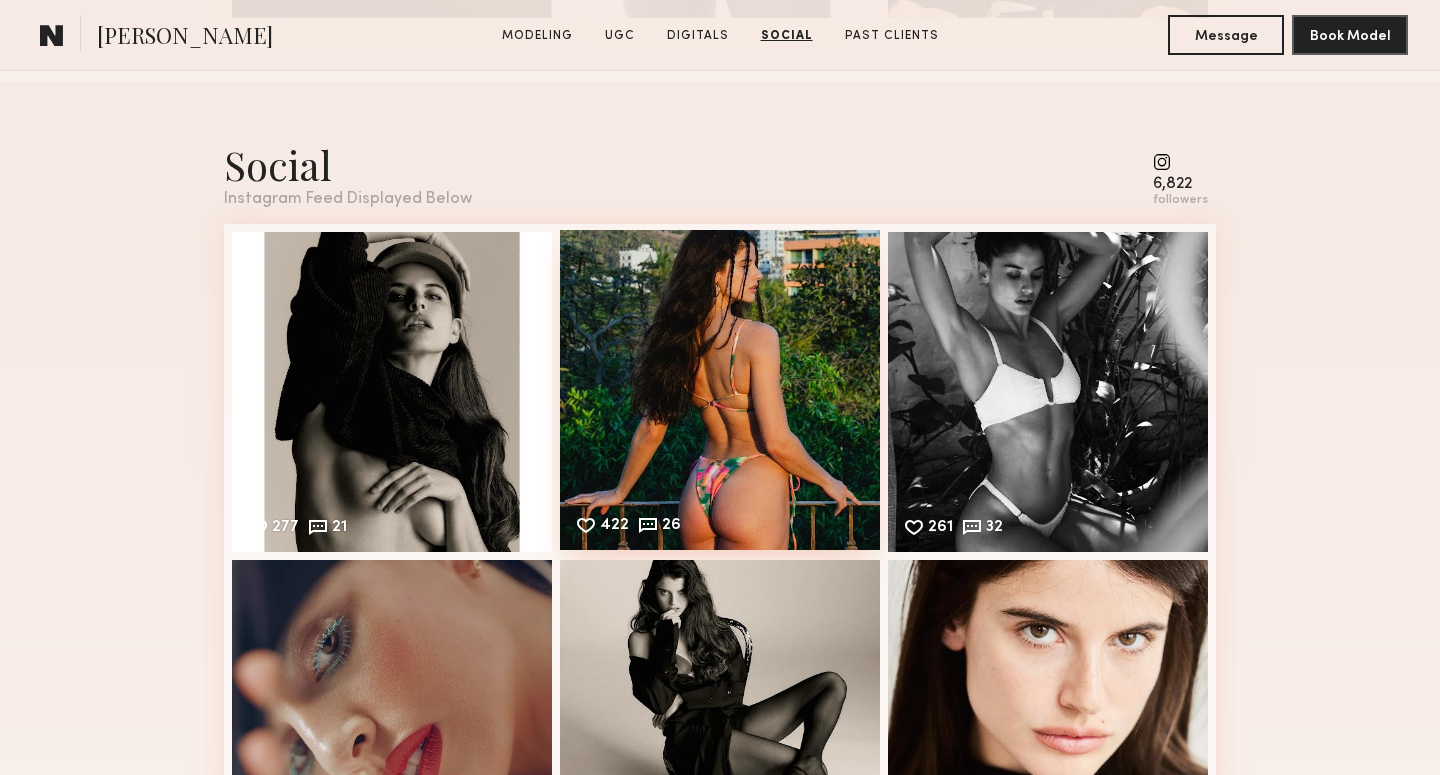click on "422 26  Likes & comments displayed  to show model’s engagement" at bounding box center (720, 390) 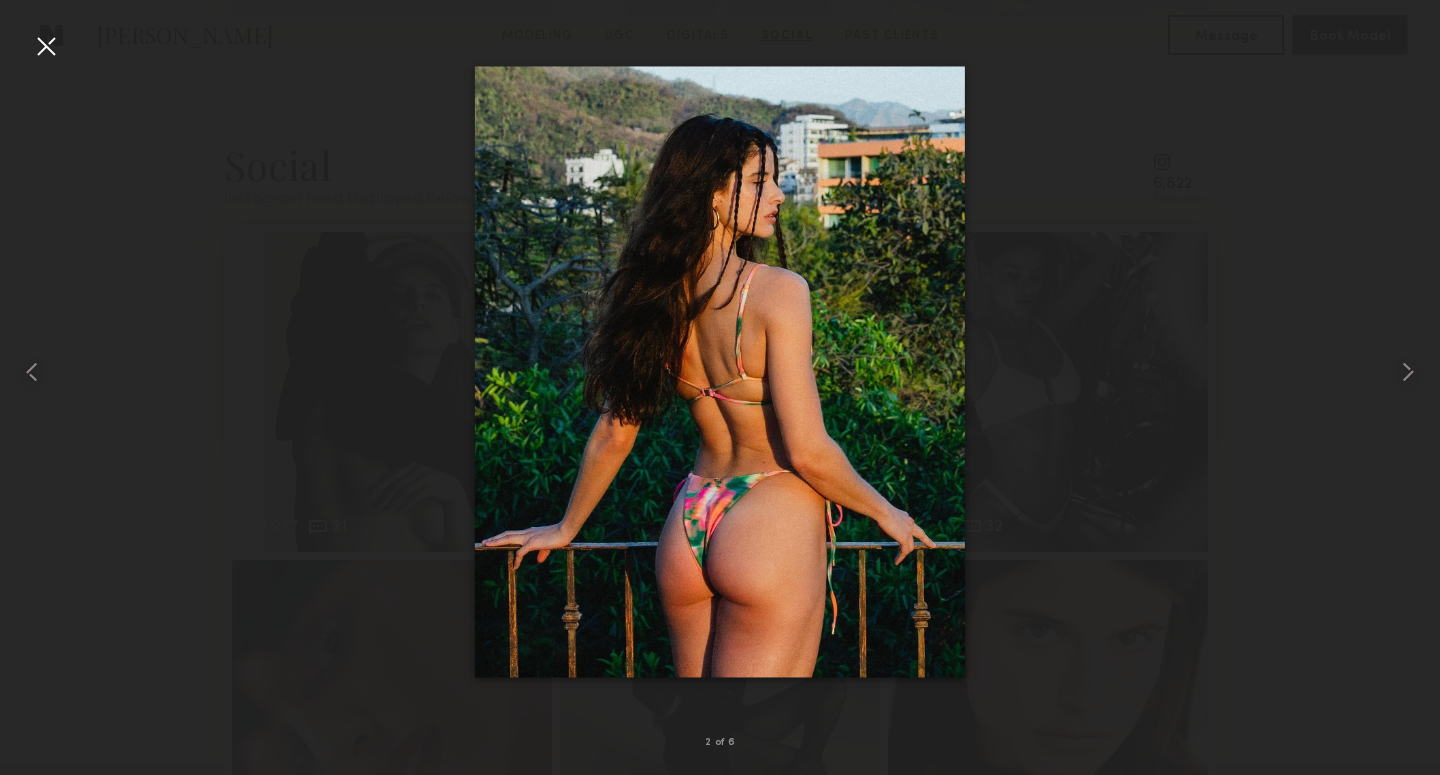 click at bounding box center [720, 371] 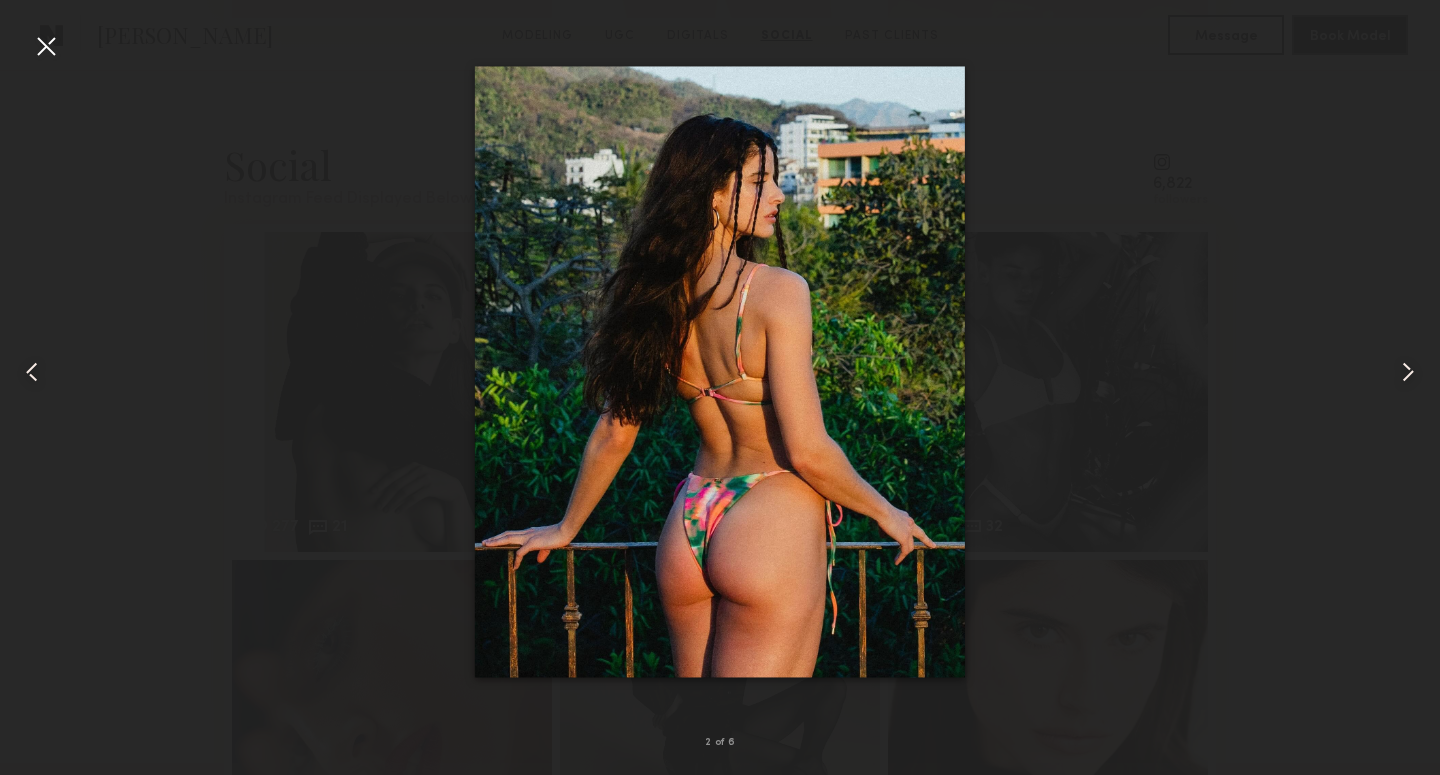 click at bounding box center [720, 371] 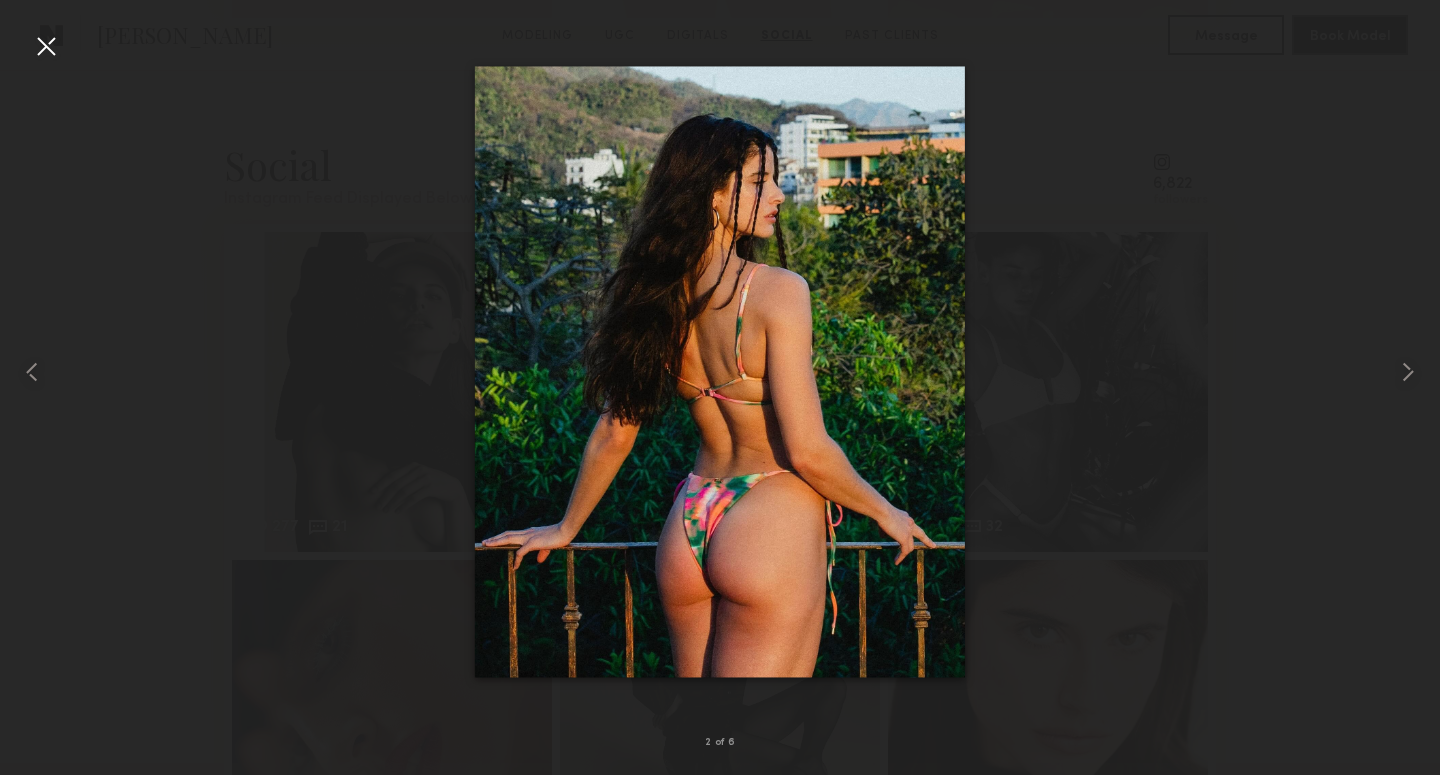 click at bounding box center (46, 46) 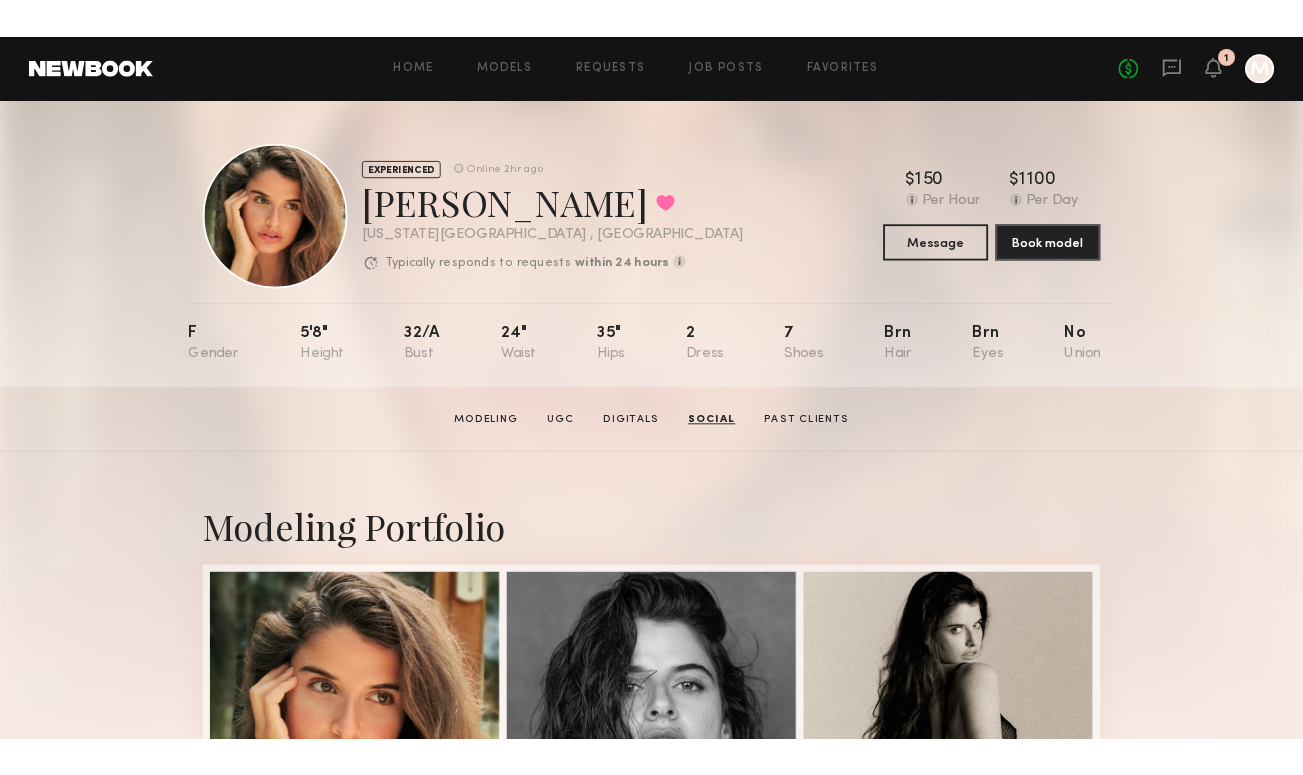 scroll, scrollTop: 0, scrollLeft: 0, axis: both 